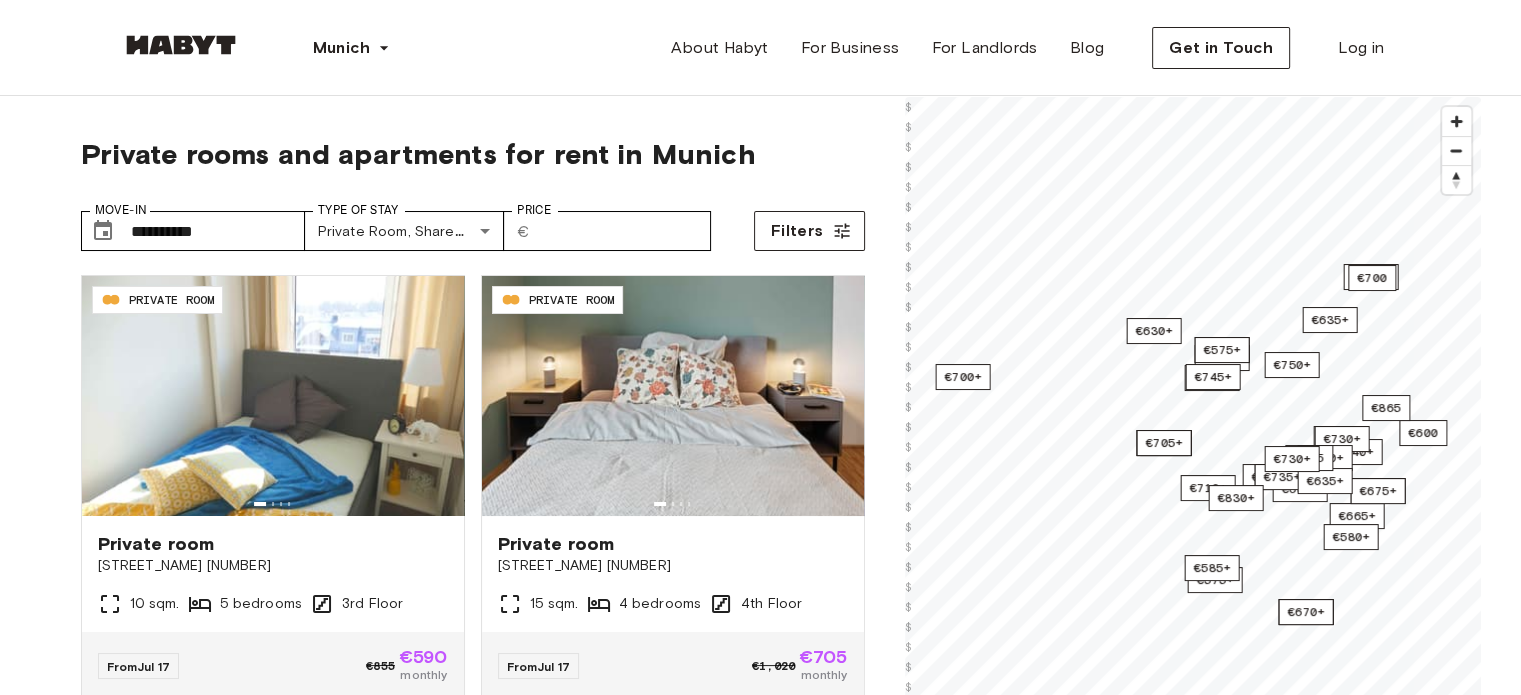 scroll, scrollTop: 180, scrollLeft: 0, axis: vertical 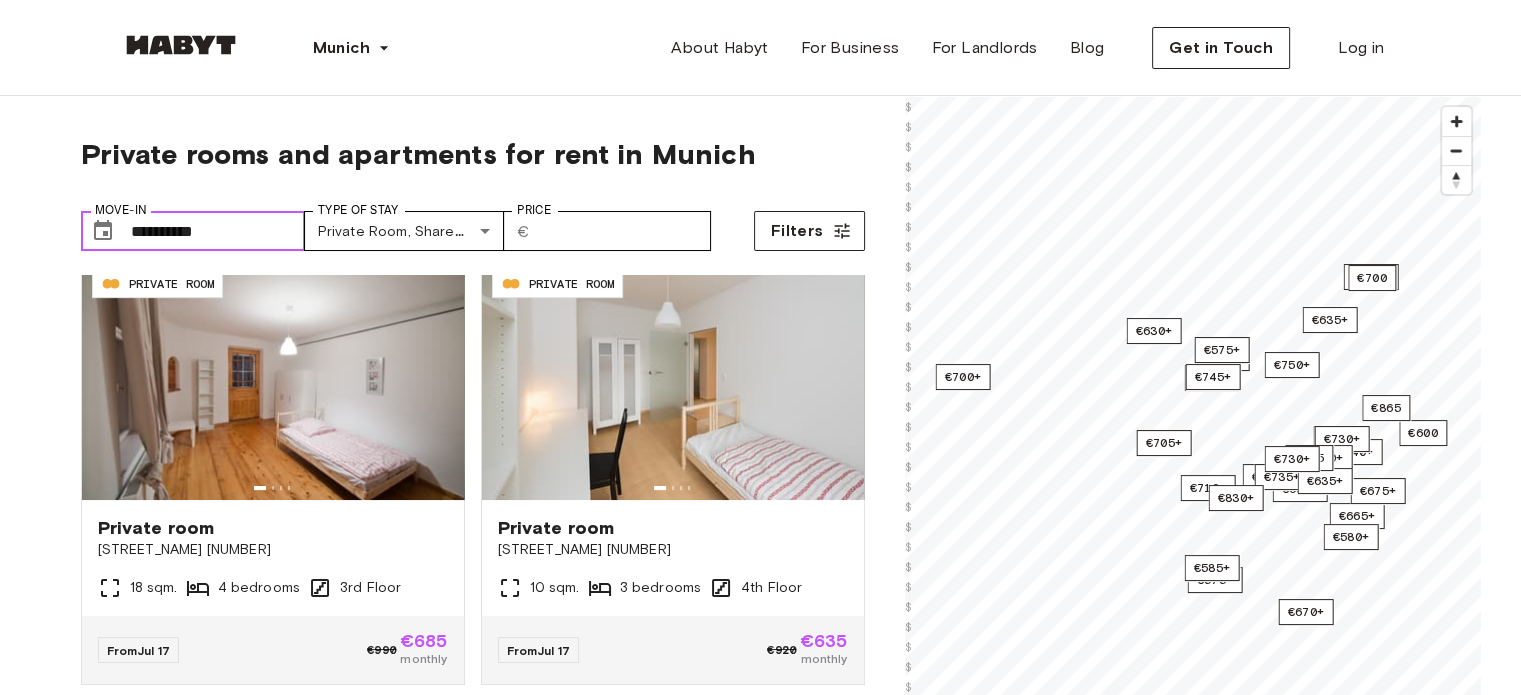 click on "**********" at bounding box center [218, 231] 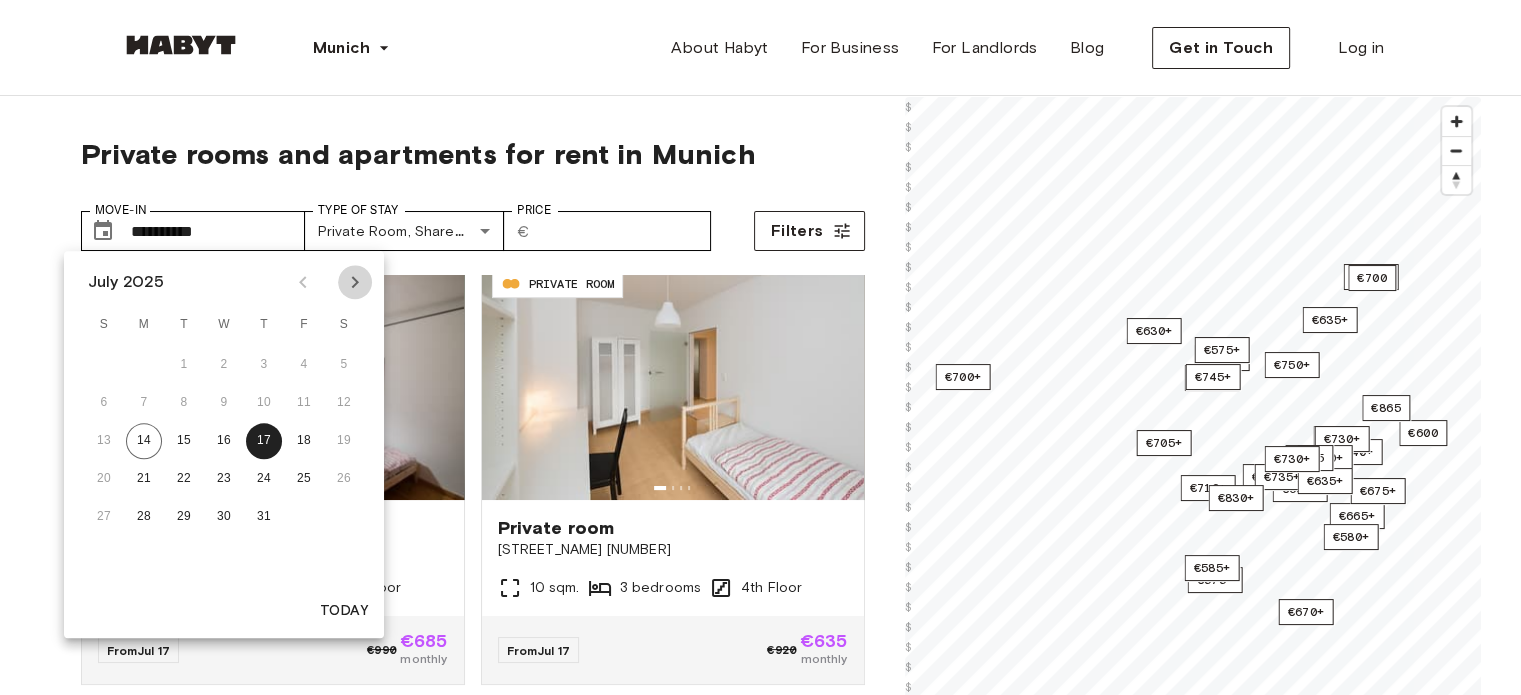 click 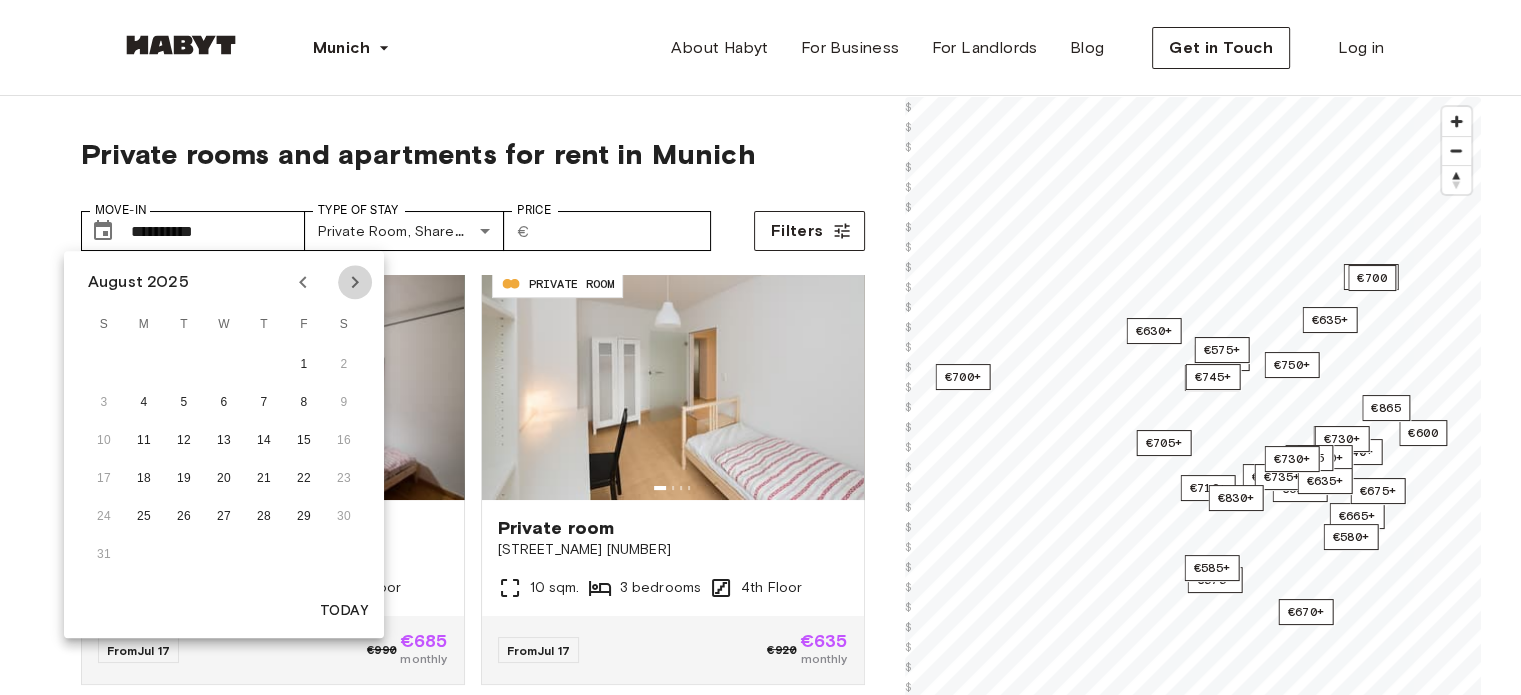 click 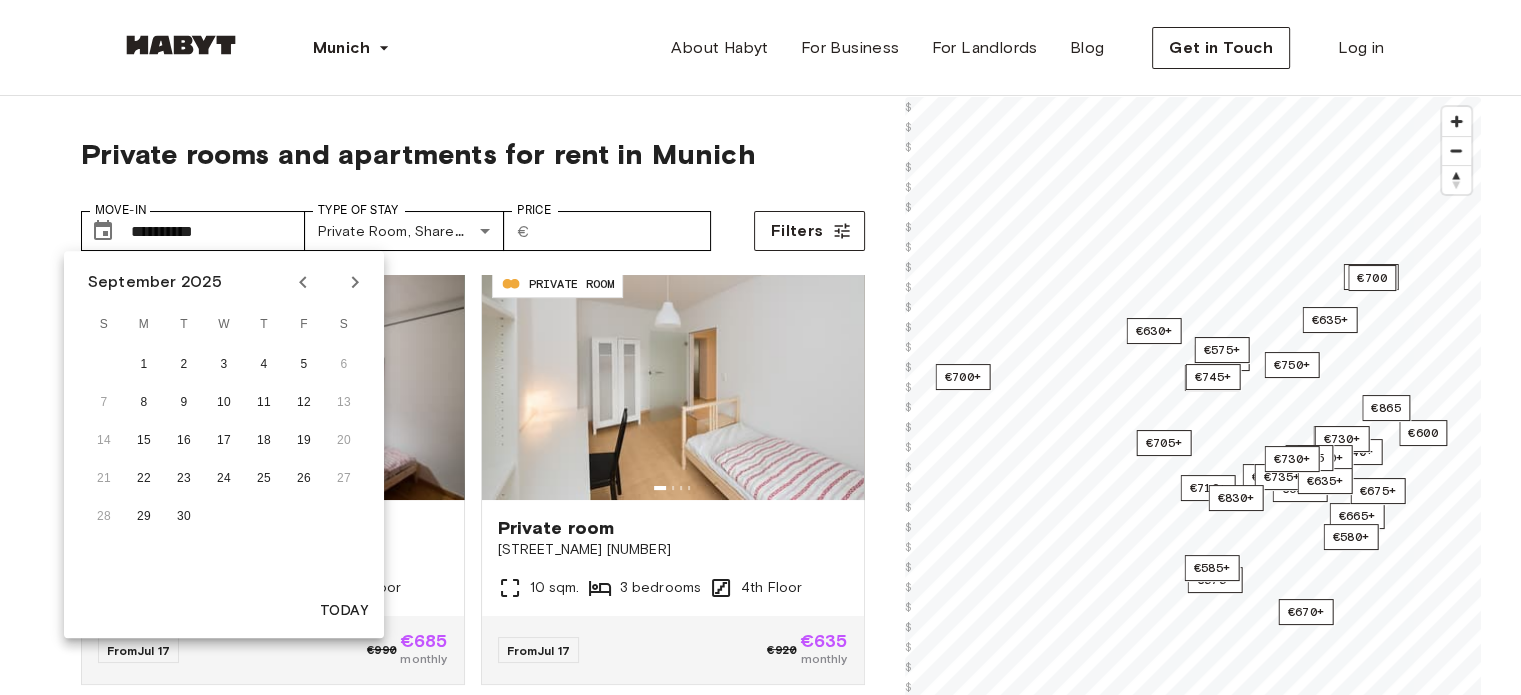 click 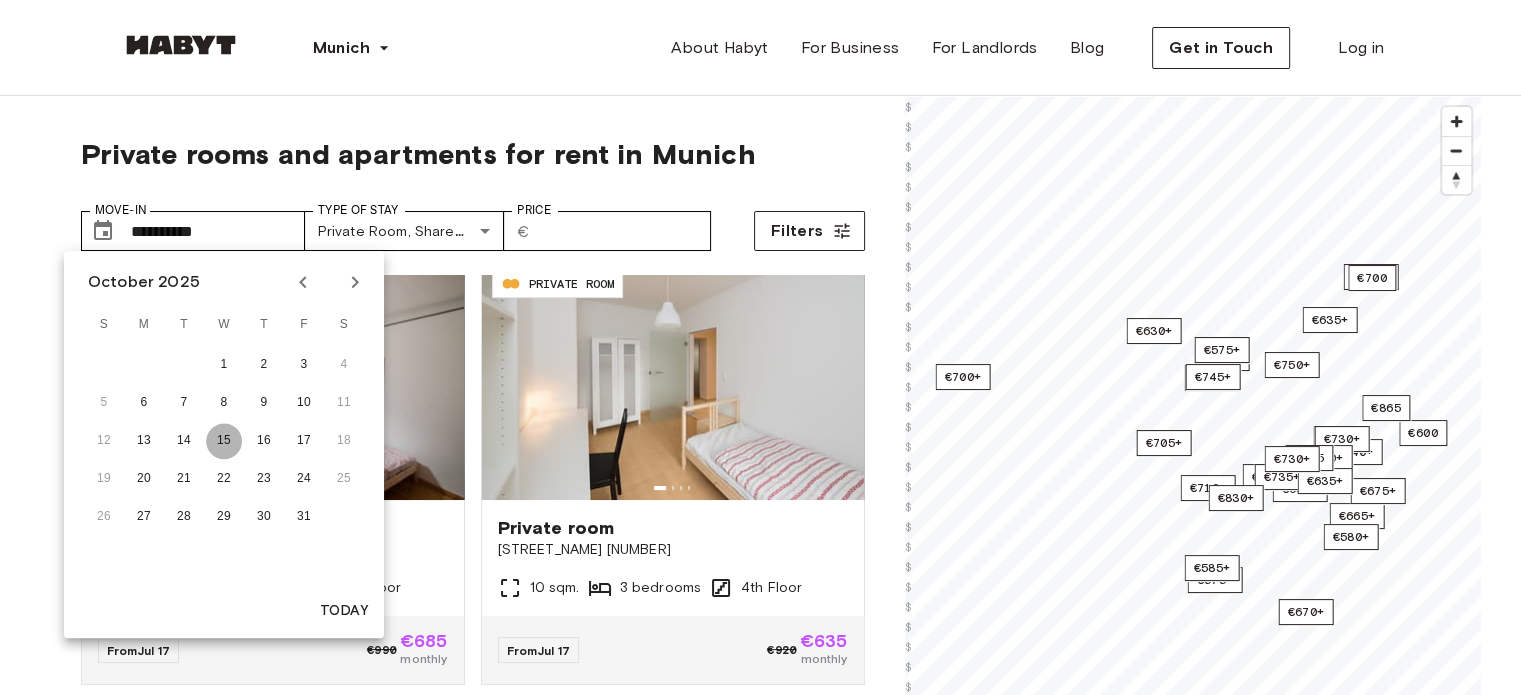 click on "15" at bounding box center (224, 441) 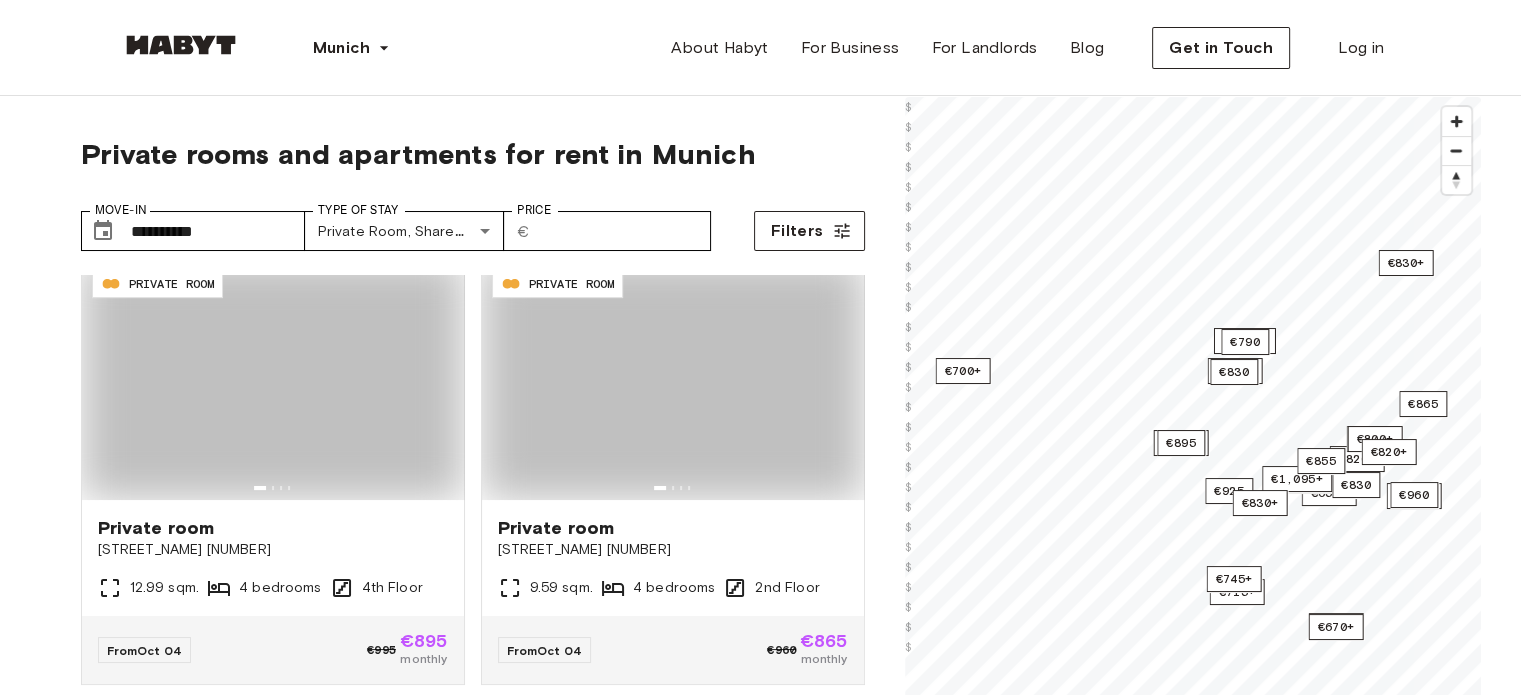 type on "**********" 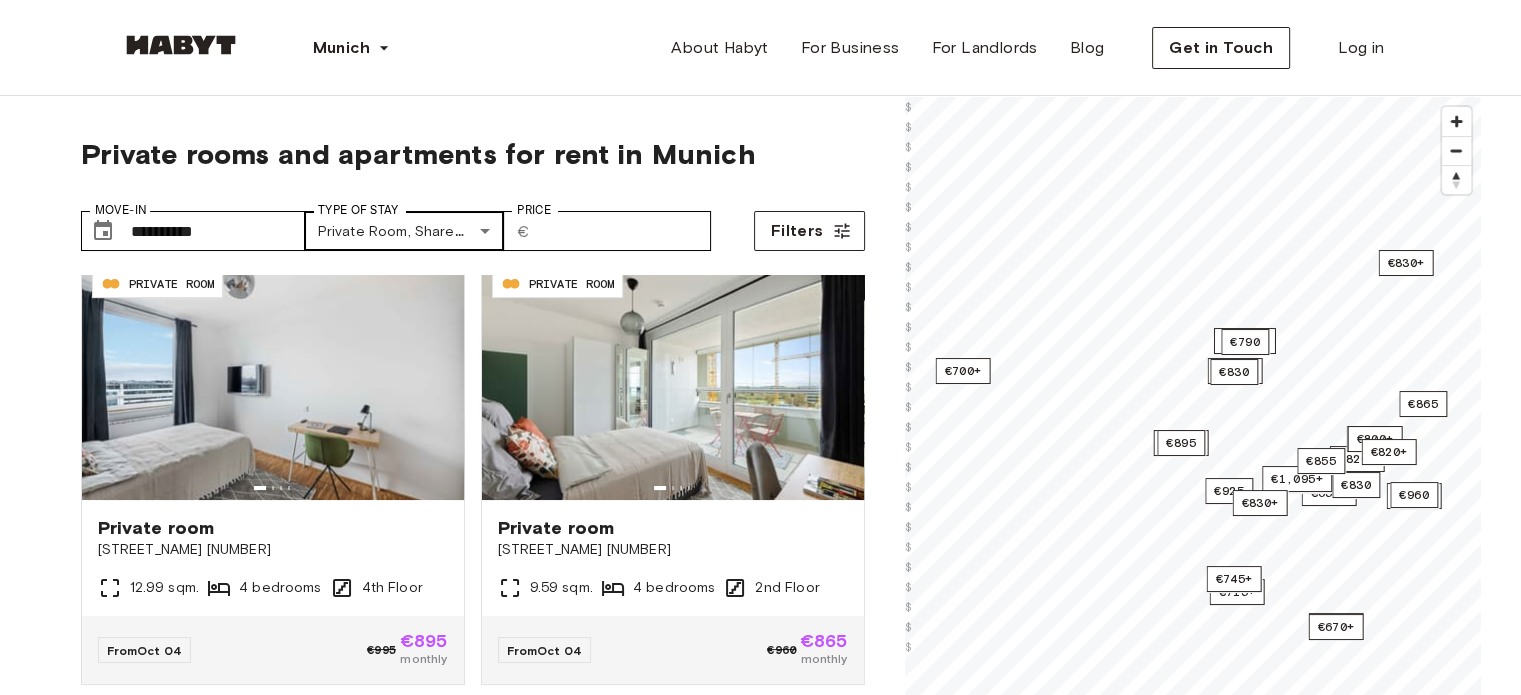 click on "Type of Stay" at bounding box center [358, 210] 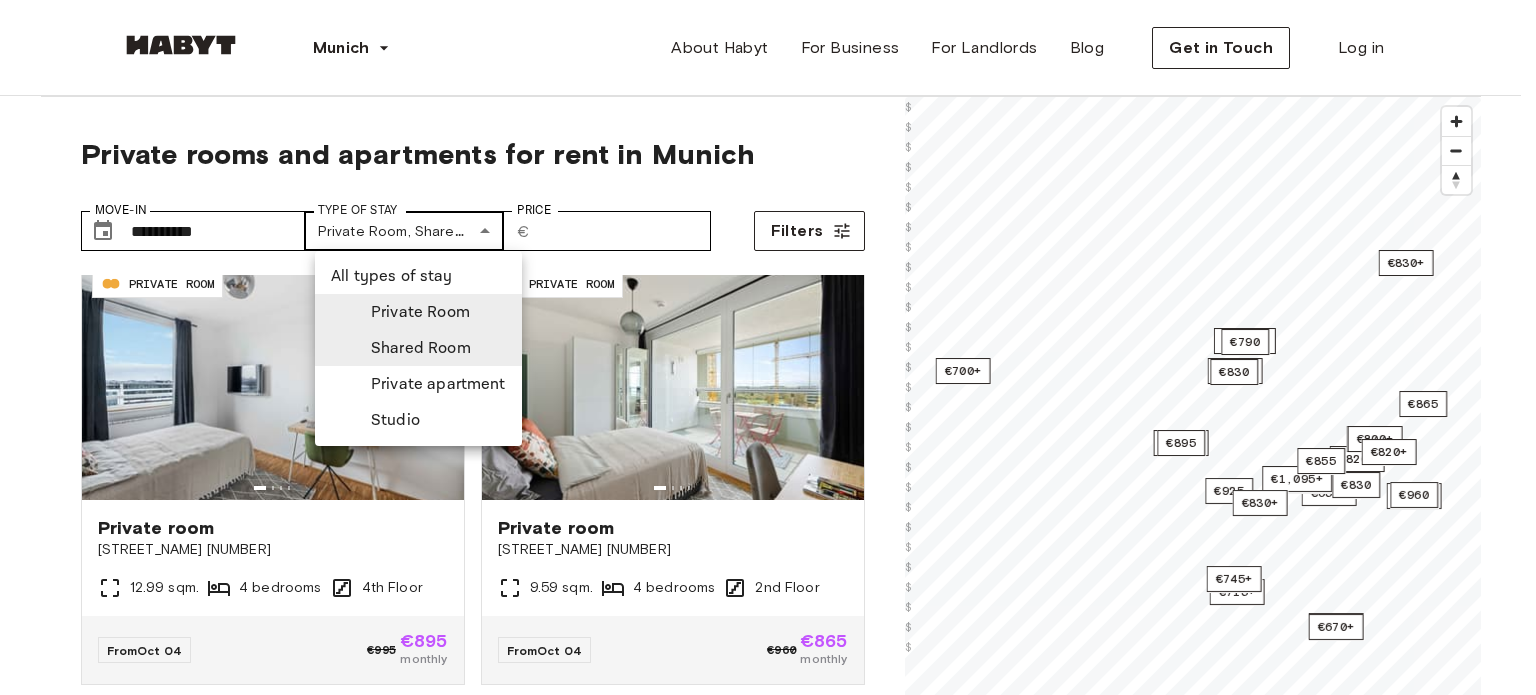 click on "**********" at bounding box center [768, 2391] 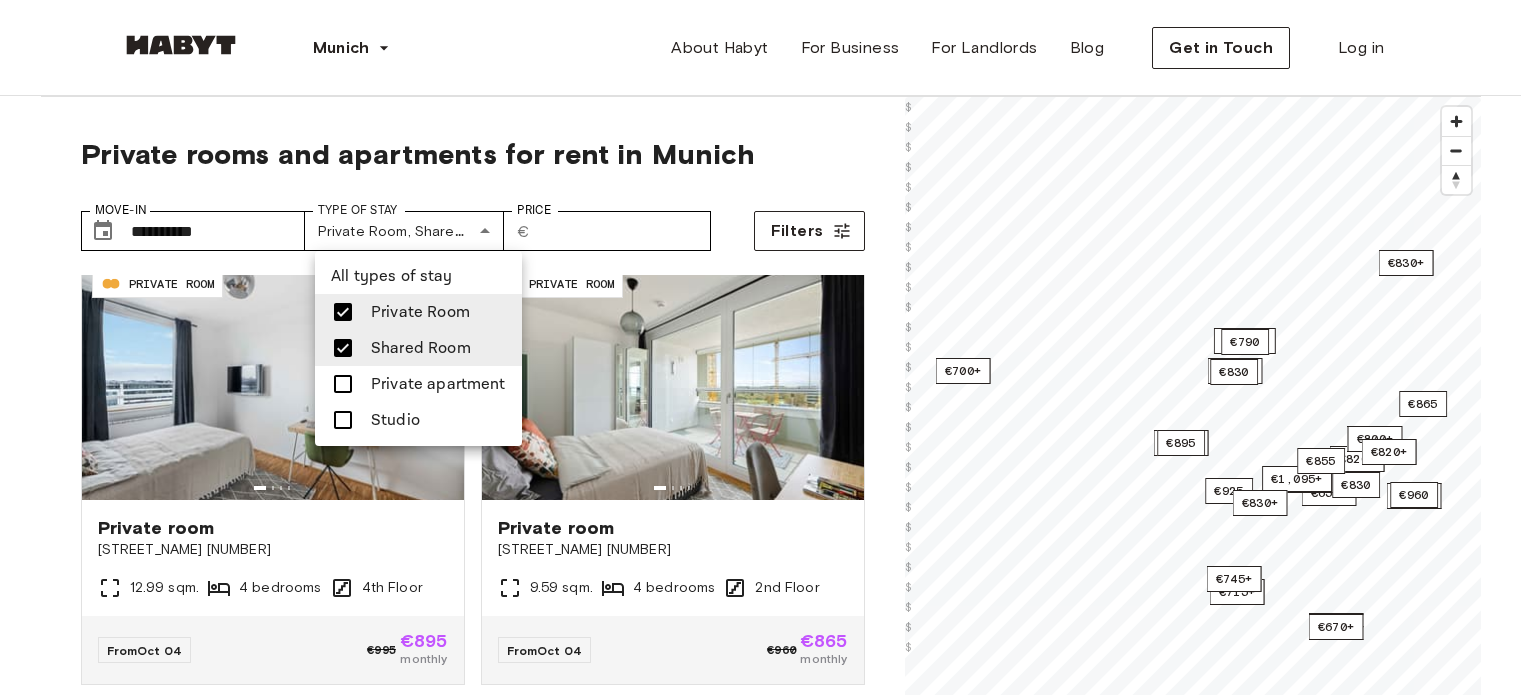 click at bounding box center [768, 347] 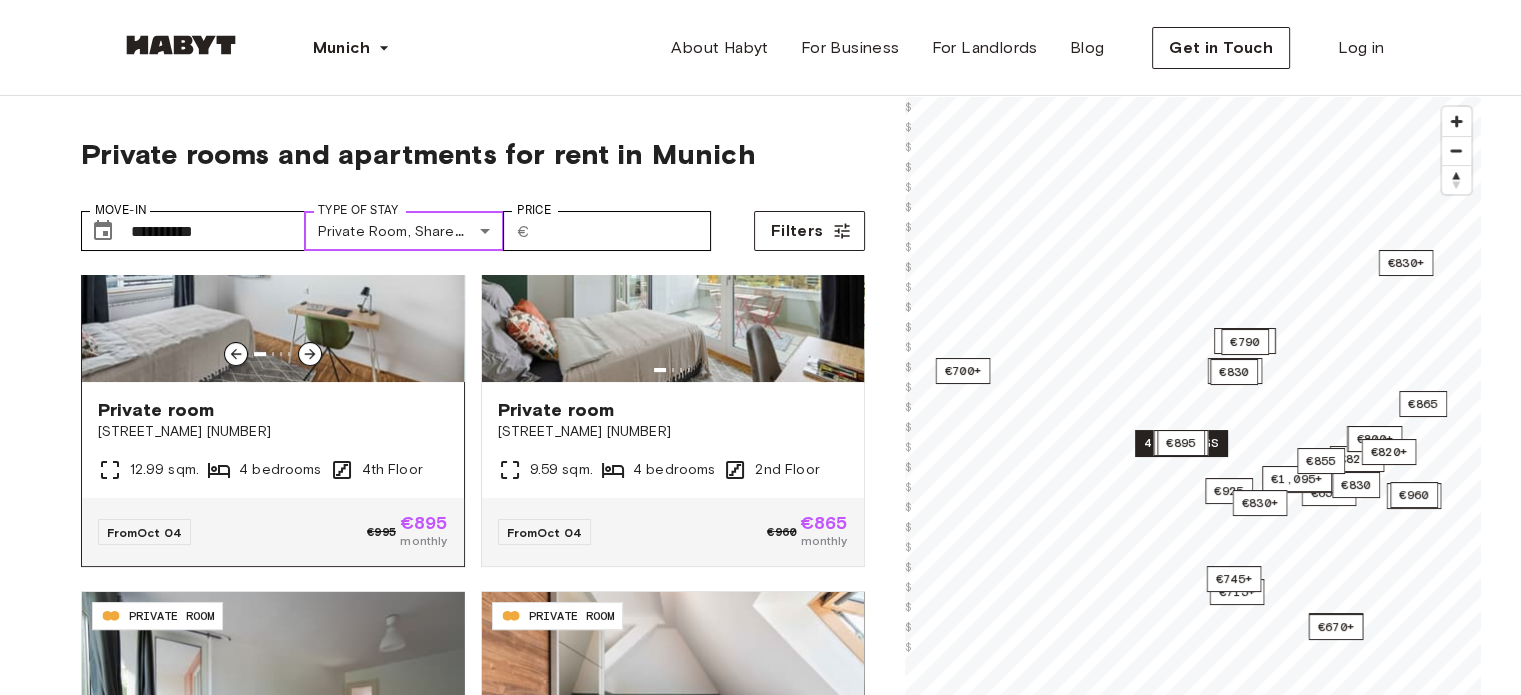 scroll, scrollTop: 600, scrollLeft: 0, axis: vertical 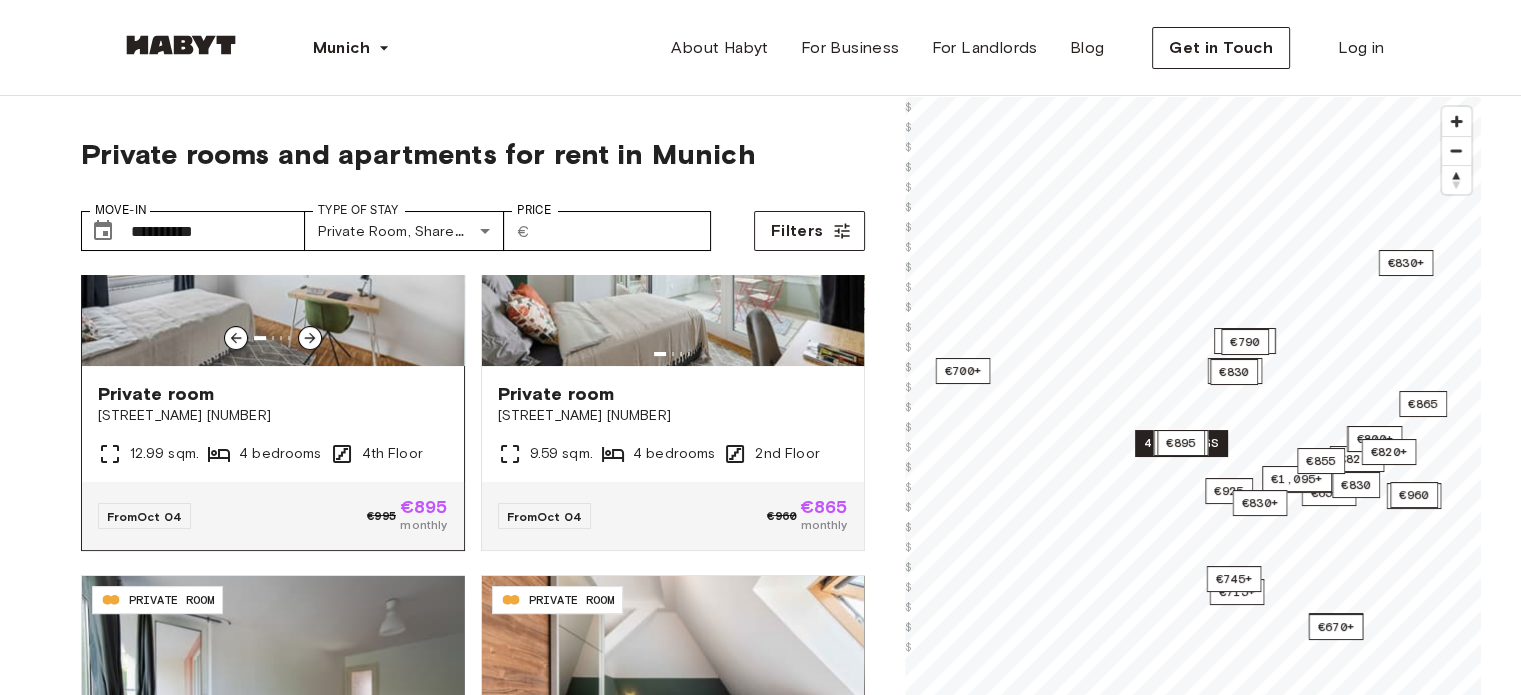 click 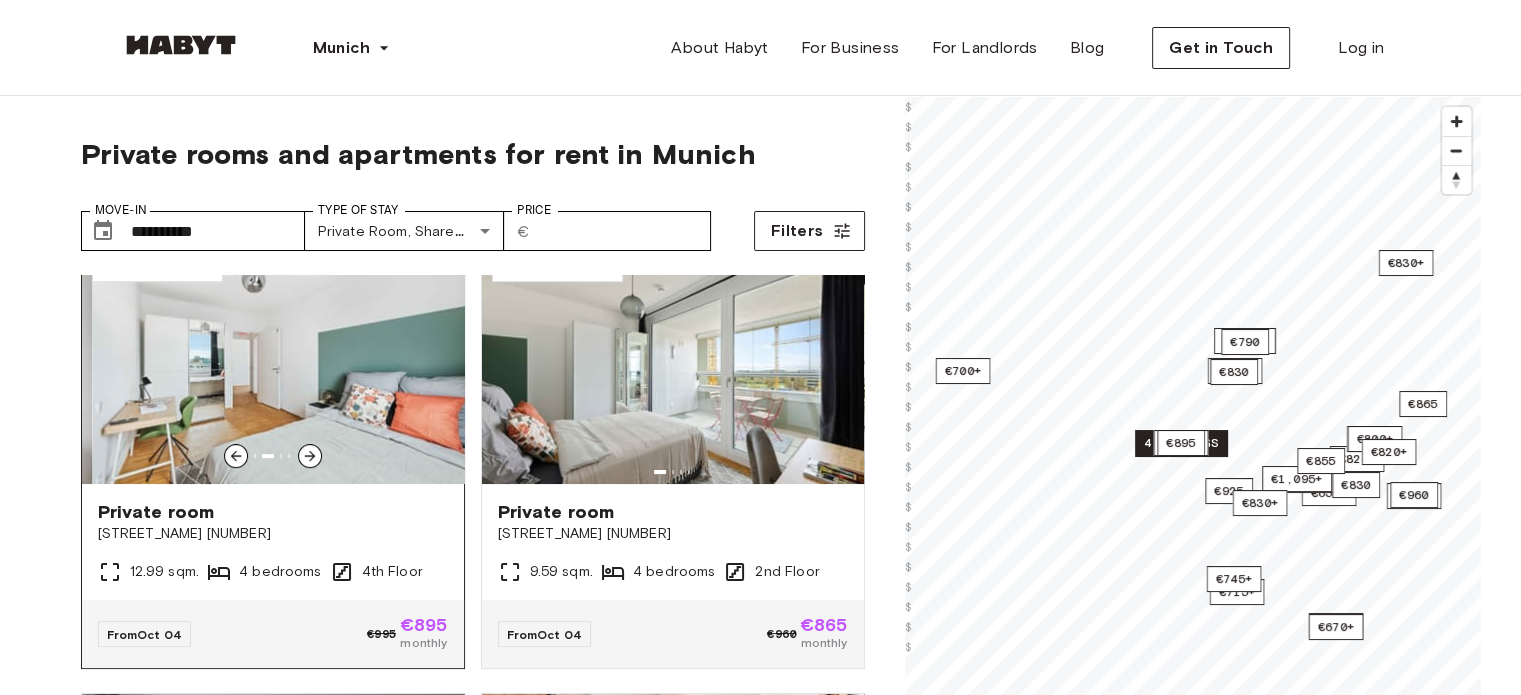 scroll, scrollTop: 466, scrollLeft: 0, axis: vertical 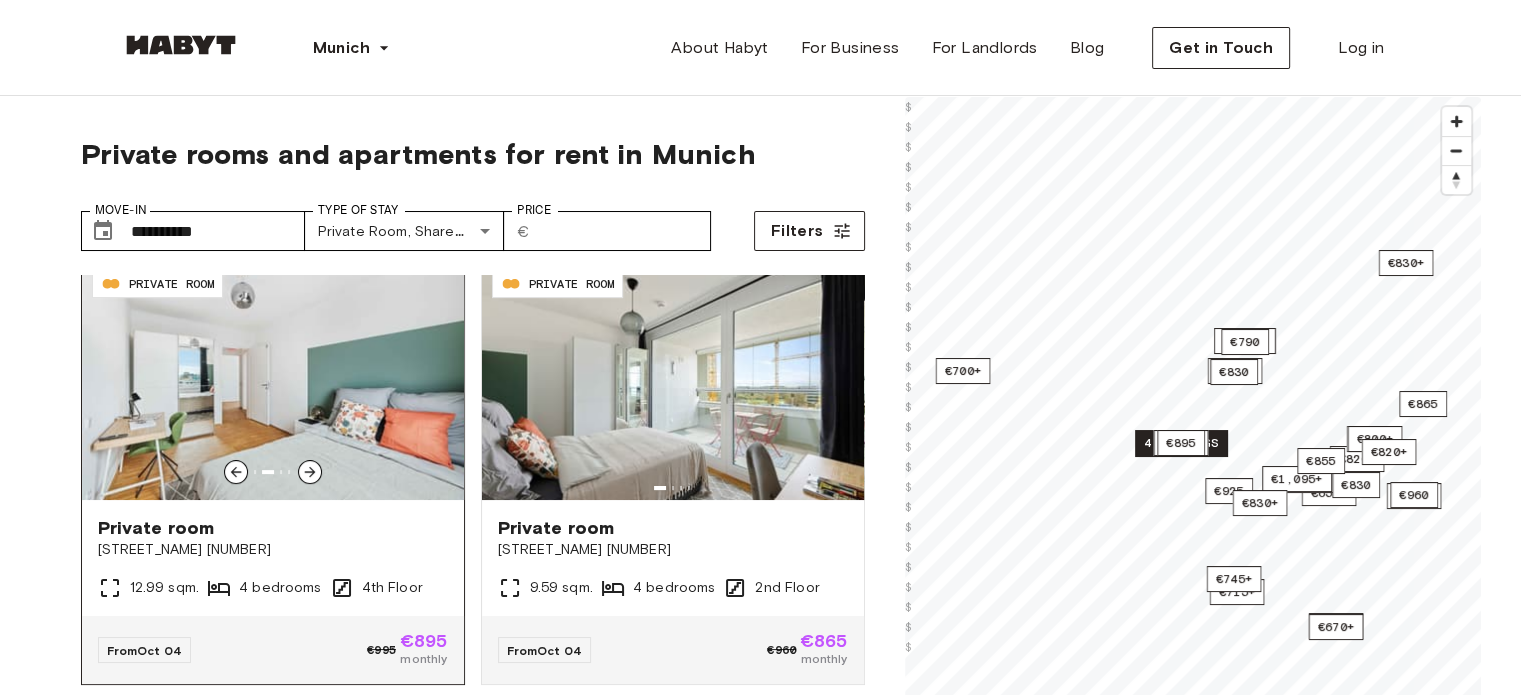 click 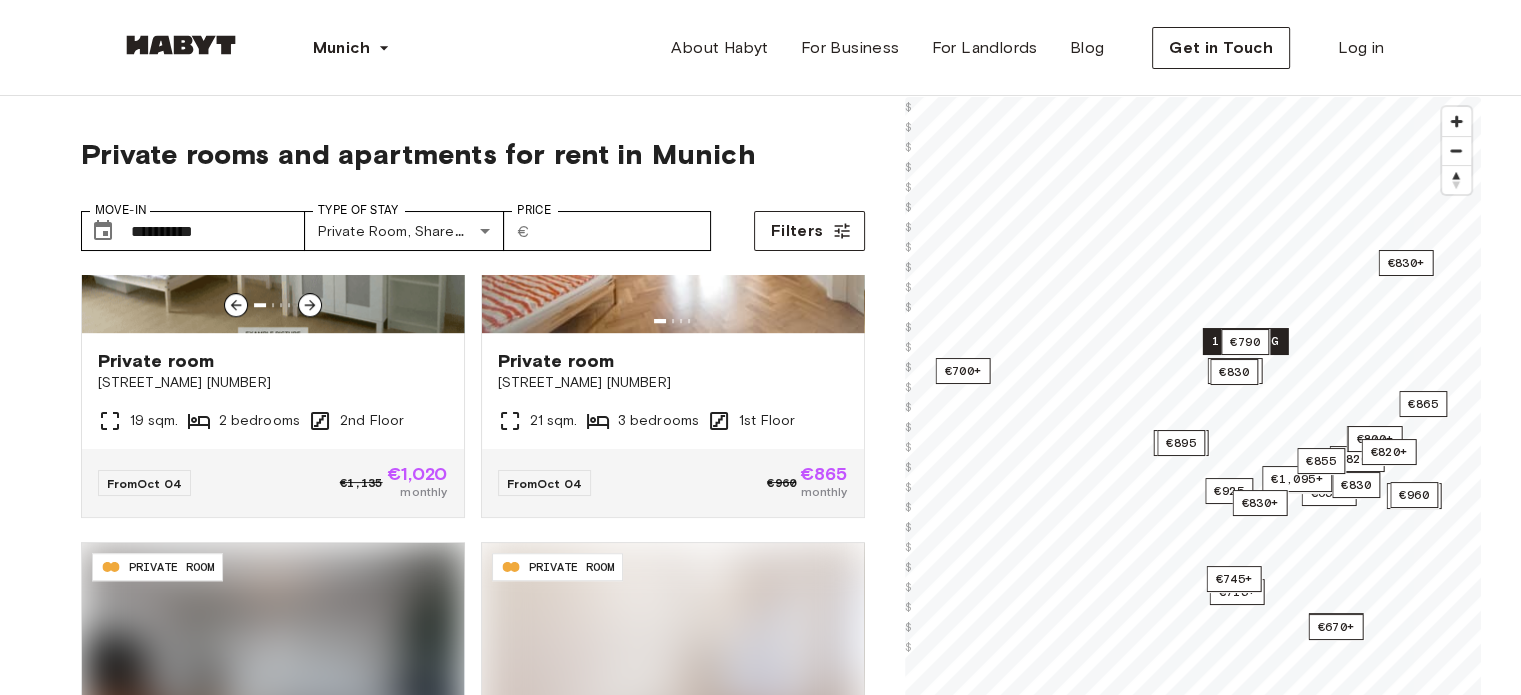 scroll, scrollTop: 1600, scrollLeft: 0, axis: vertical 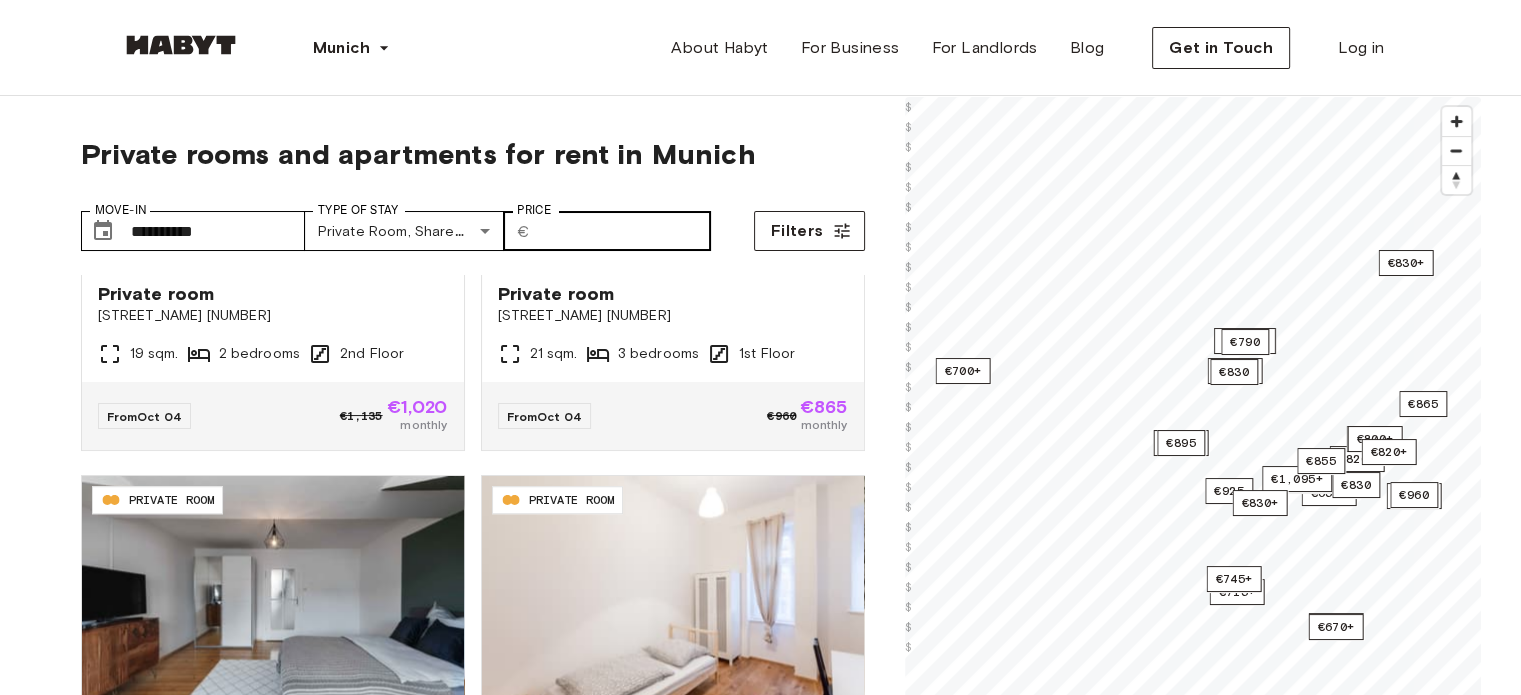 click on "Price" at bounding box center (534, 210) 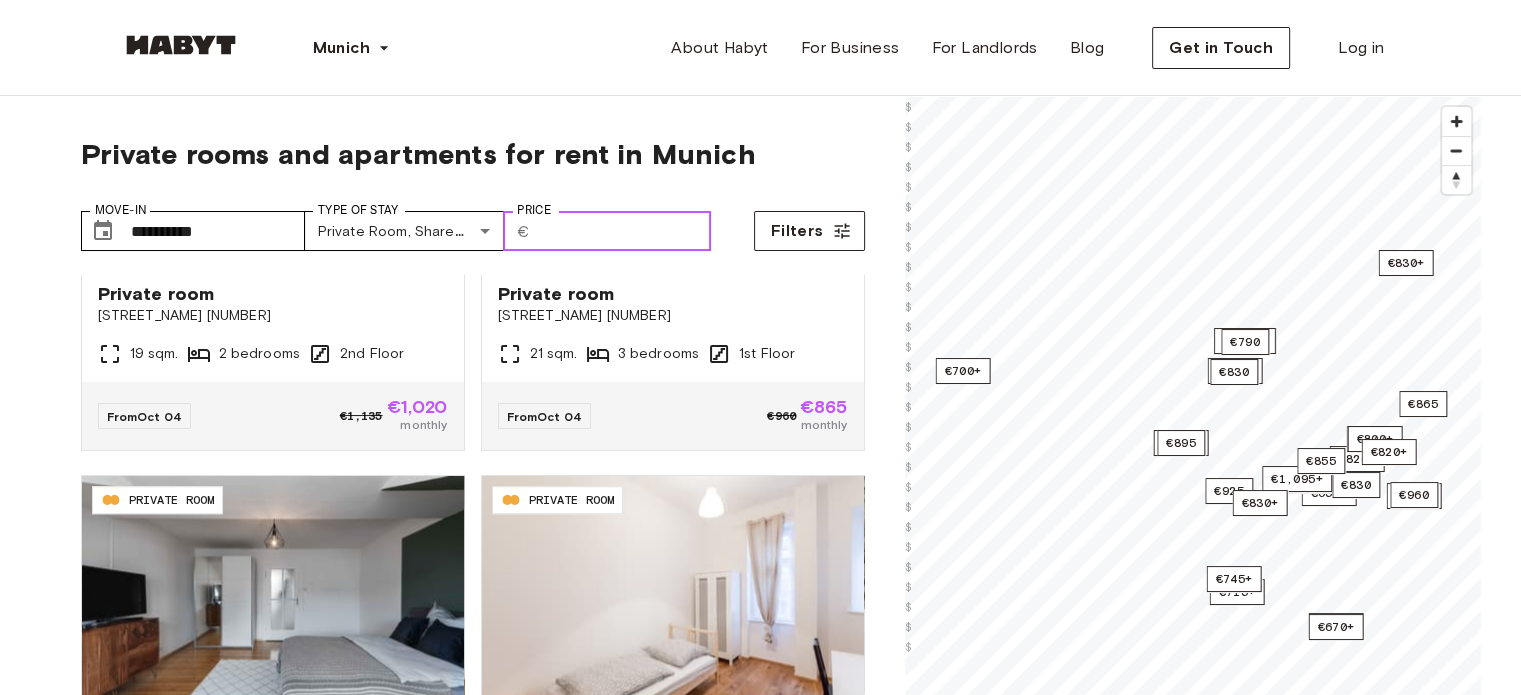 click on "Price" at bounding box center [624, 231] 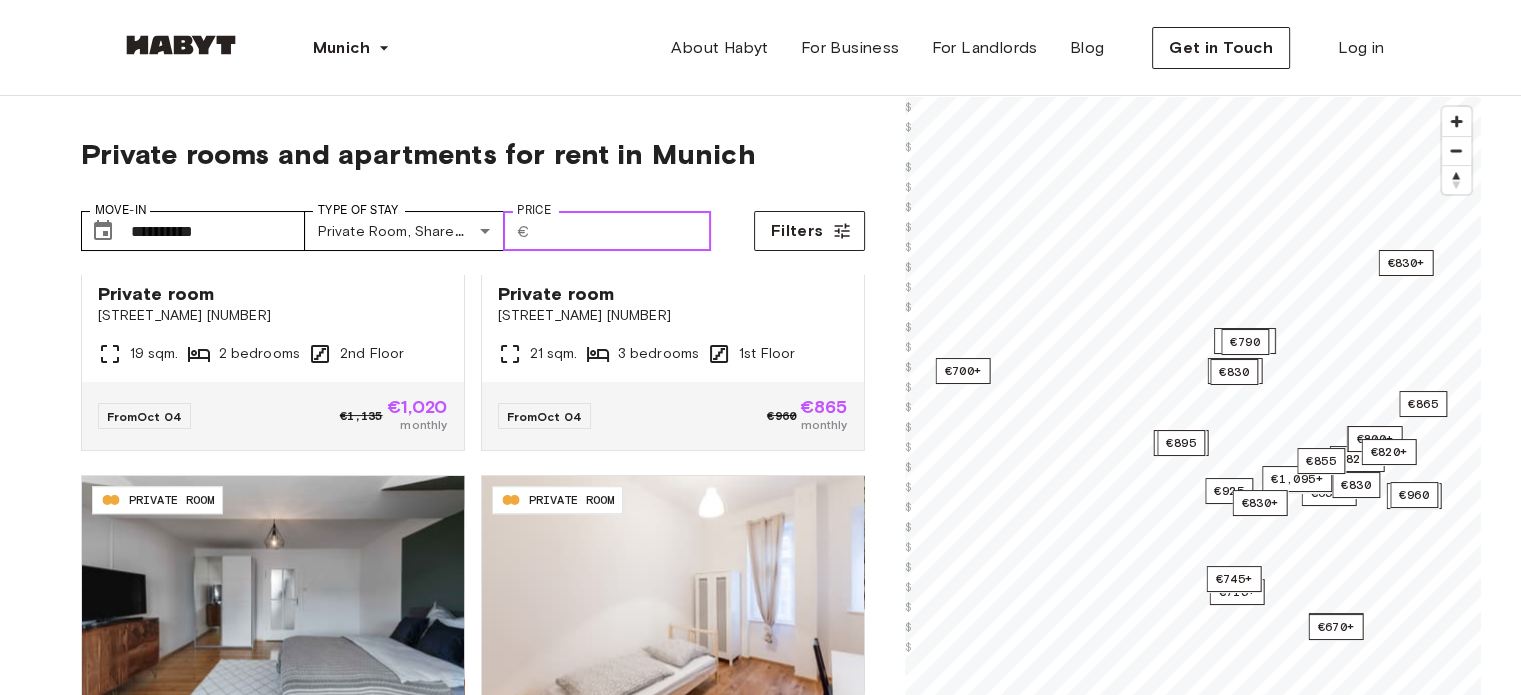 scroll, scrollTop: 0, scrollLeft: 0, axis: both 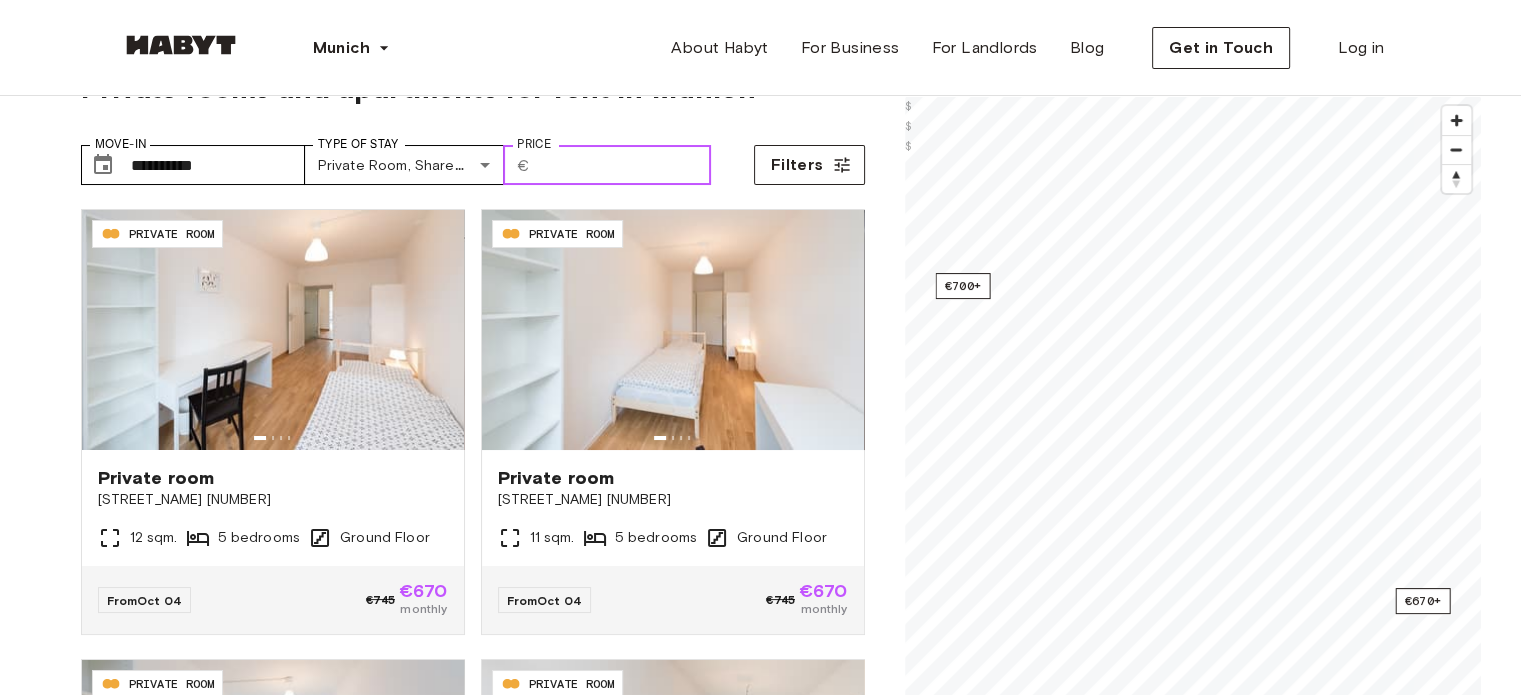 click on "***" at bounding box center (624, 165) 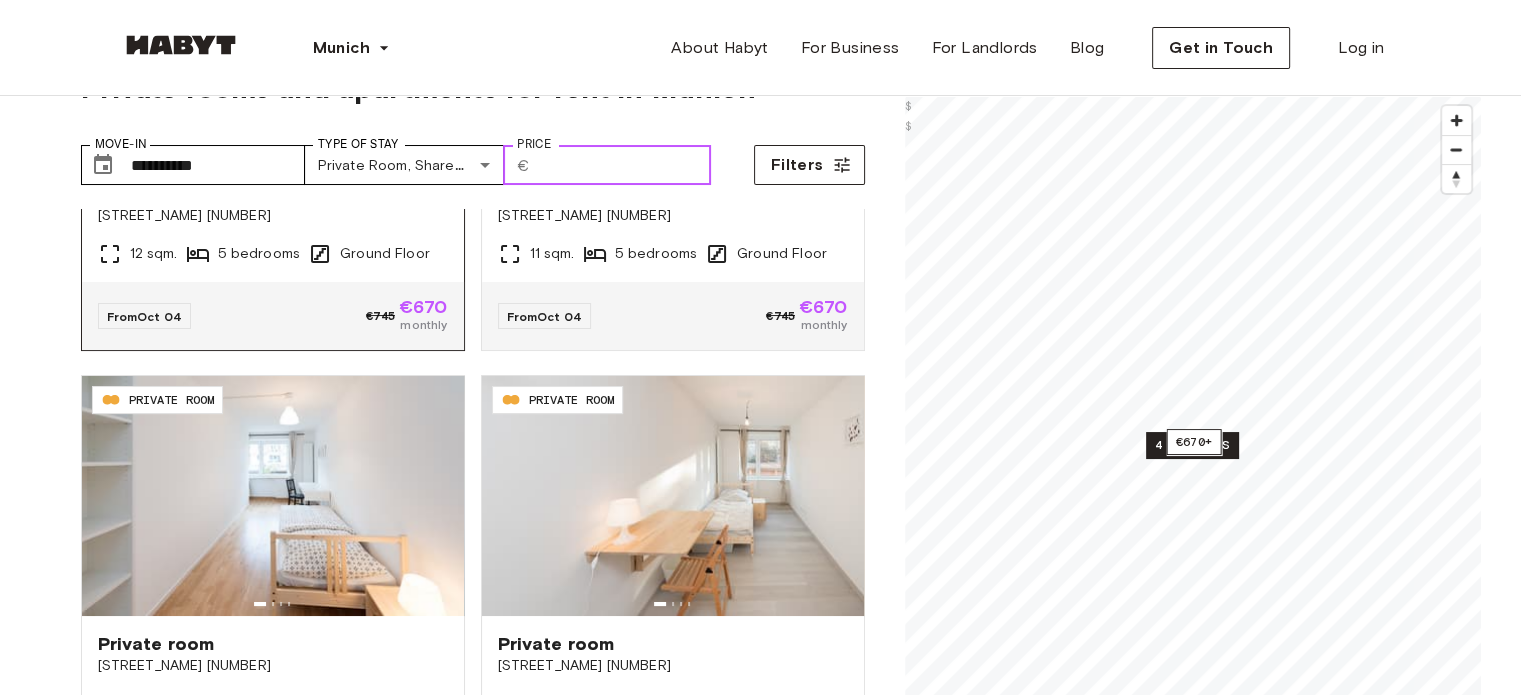 scroll, scrollTop: 133, scrollLeft: 0, axis: vertical 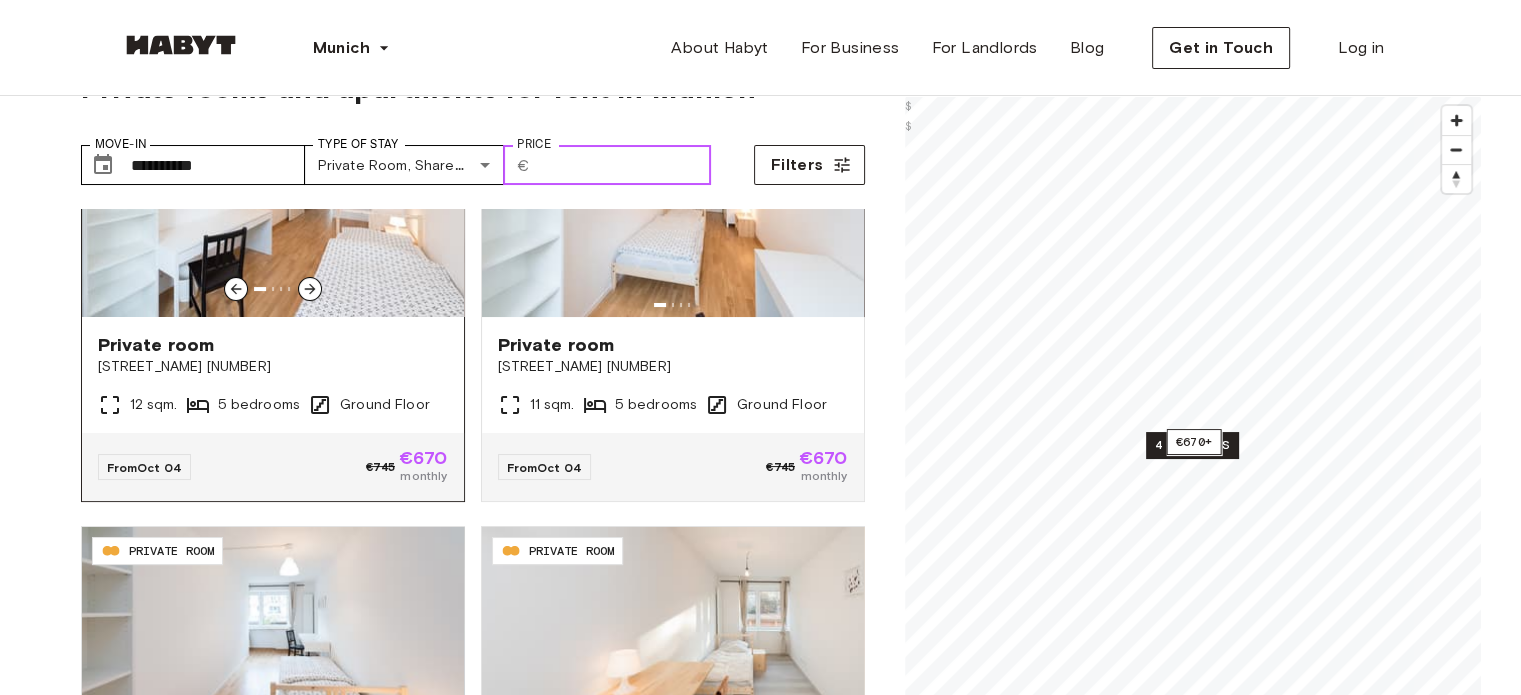 click at bounding box center [273, 197] 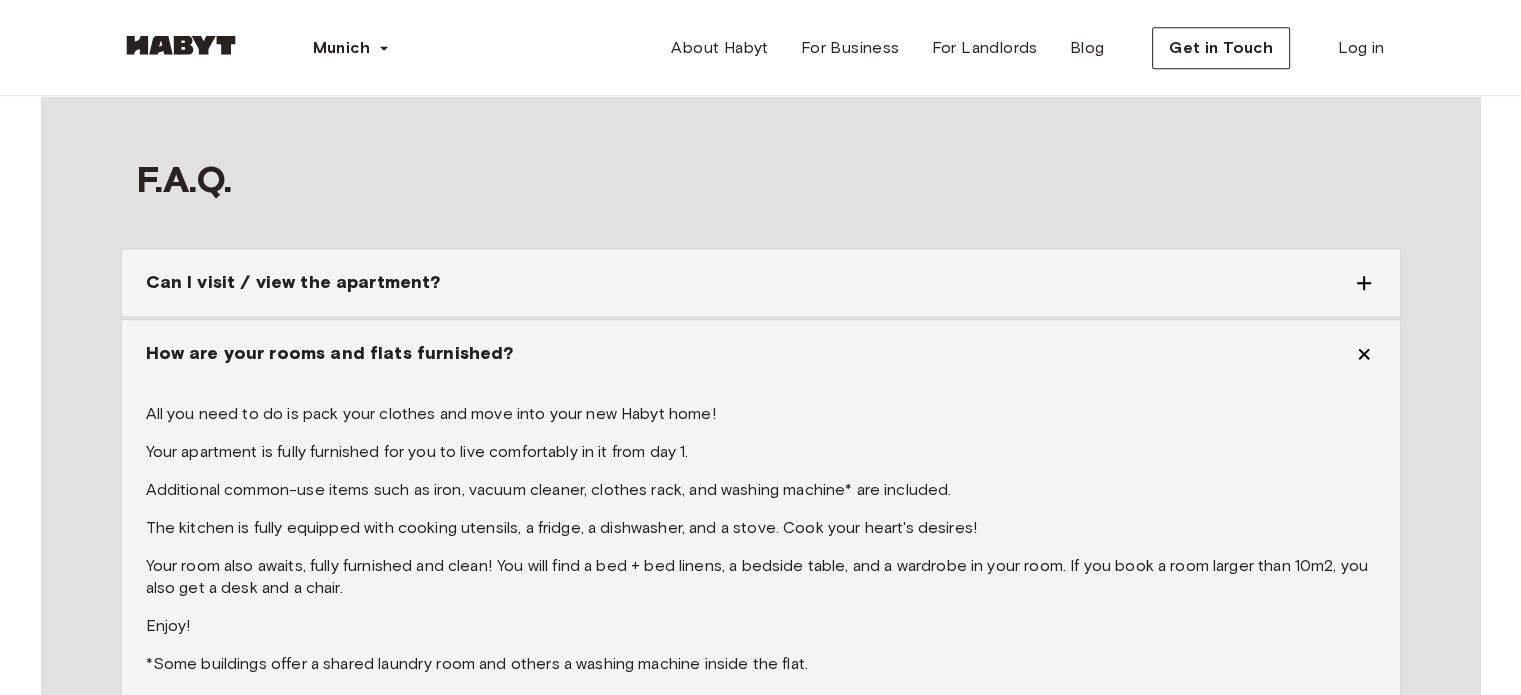 scroll, scrollTop: 2200, scrollLeft: 0, axis: vertical 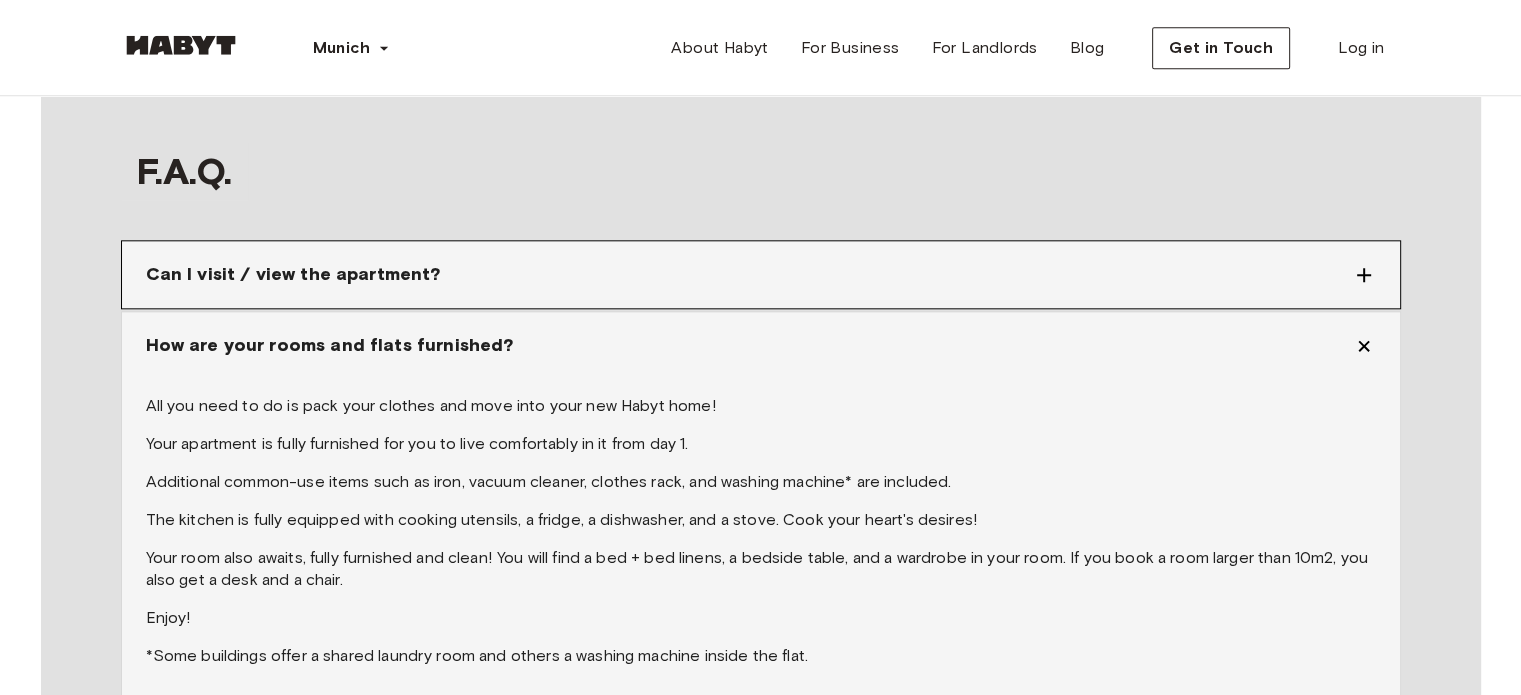 click on "Can I visit / view the apartment?" at bounding box center (293, 274) 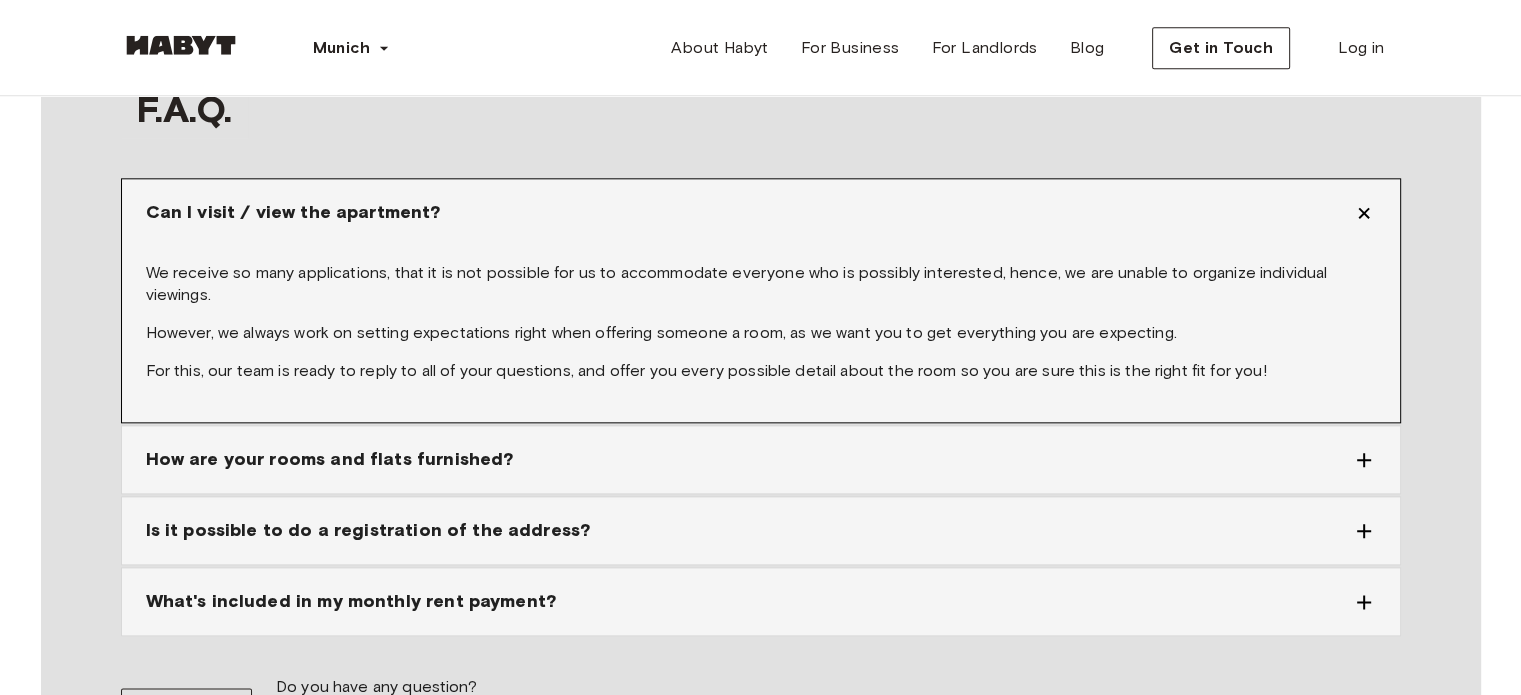 scroll, scrollTop: 2400, scrollLeft: 0, axis: vertical 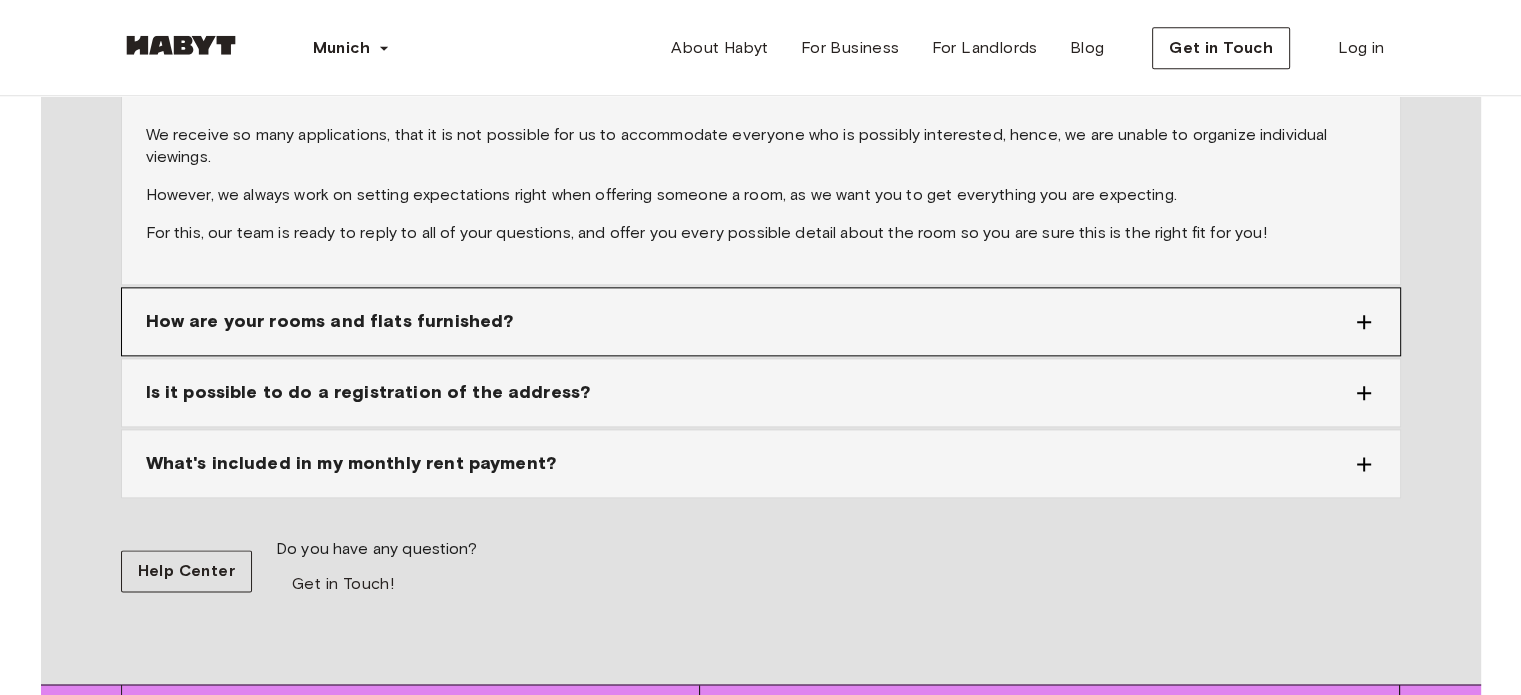 click on "How are your rooms and flats furnished?" at bounding box center [330, 321] 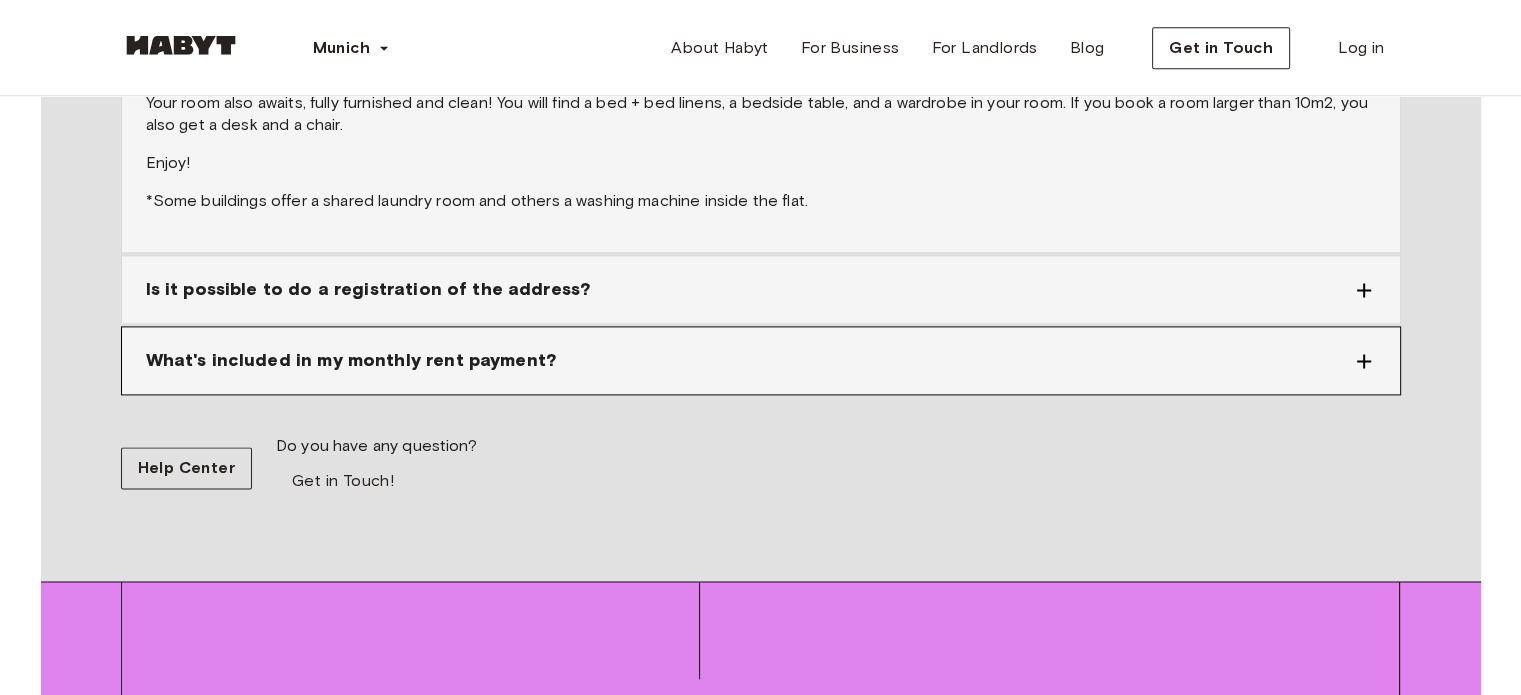 scroll, scrollTop: 2666, scrollLeft: 0, axis: vertical 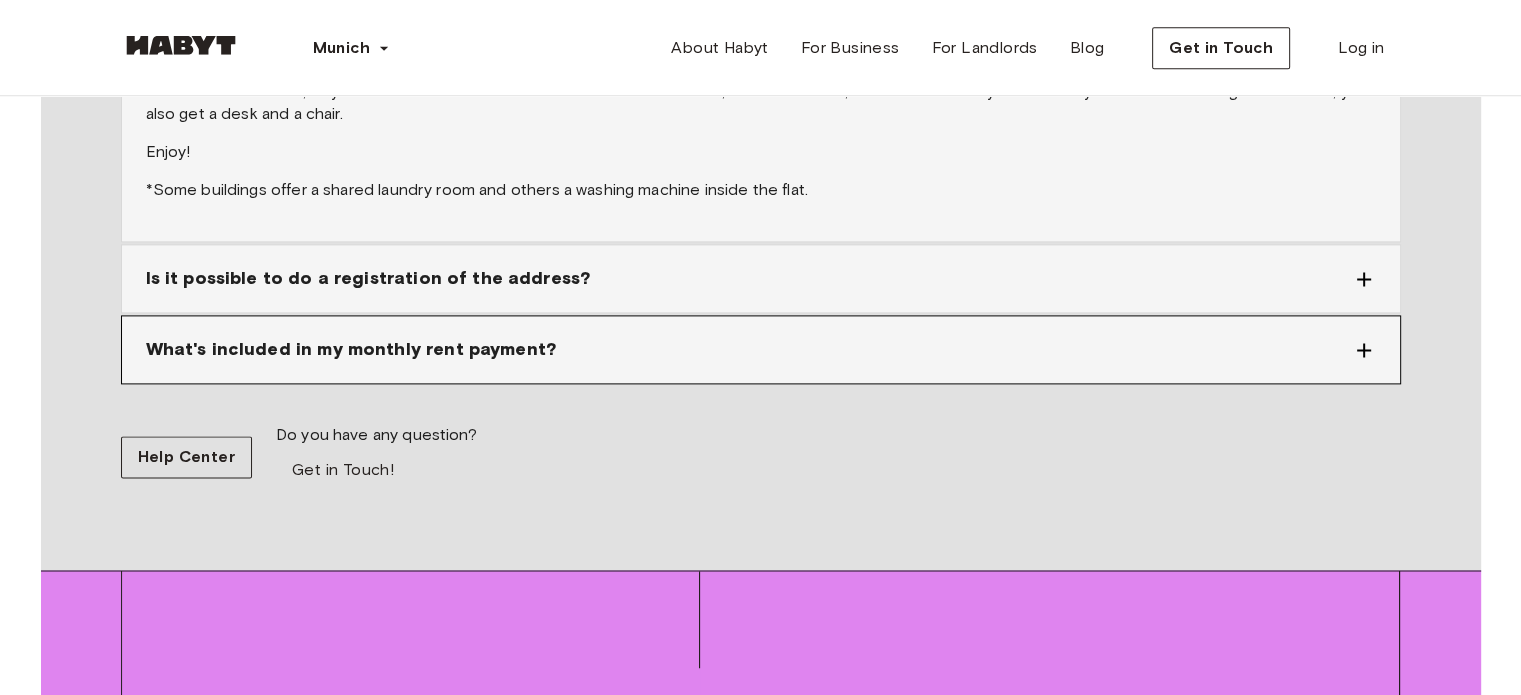 click on "What's included in my monthly rent payment?" at bounding box center (351, 349) 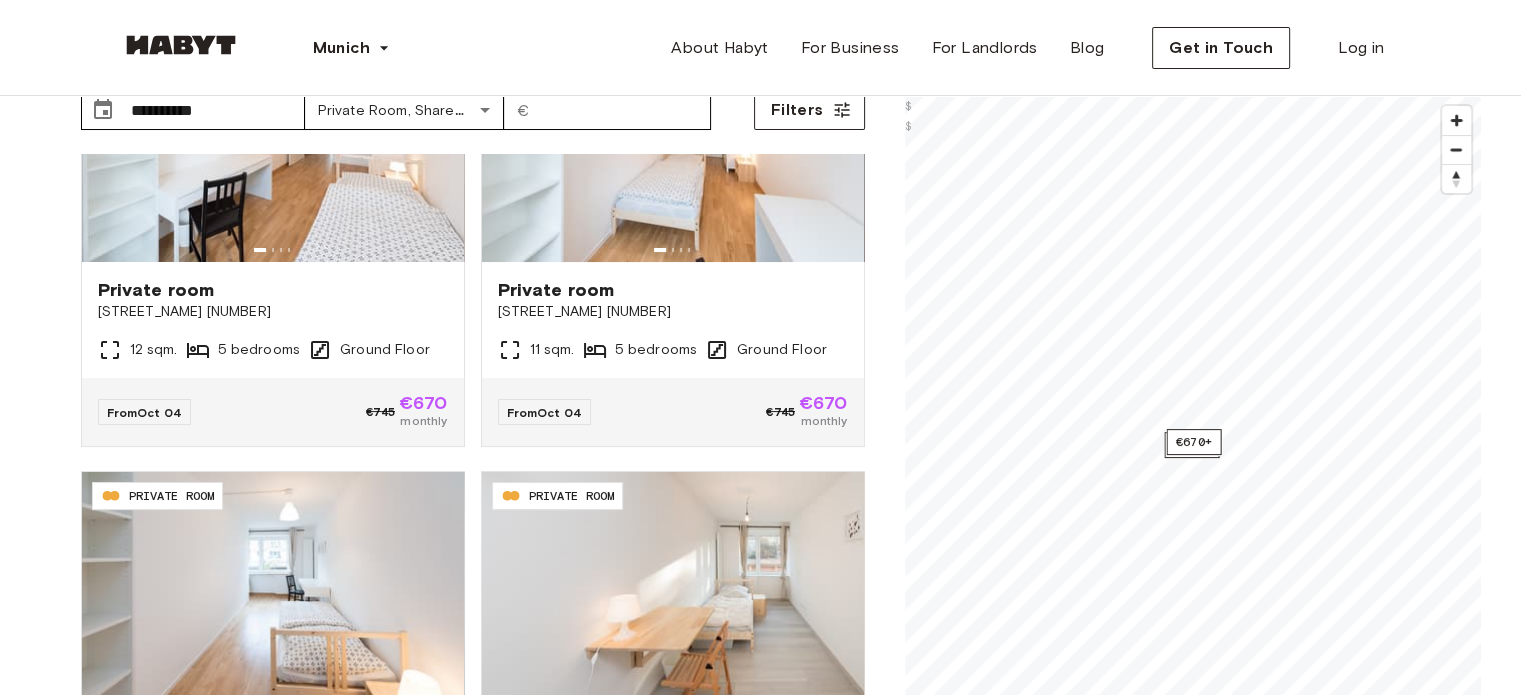 scroll, scrollTop: 0, scrollLeft: 0, axis: both 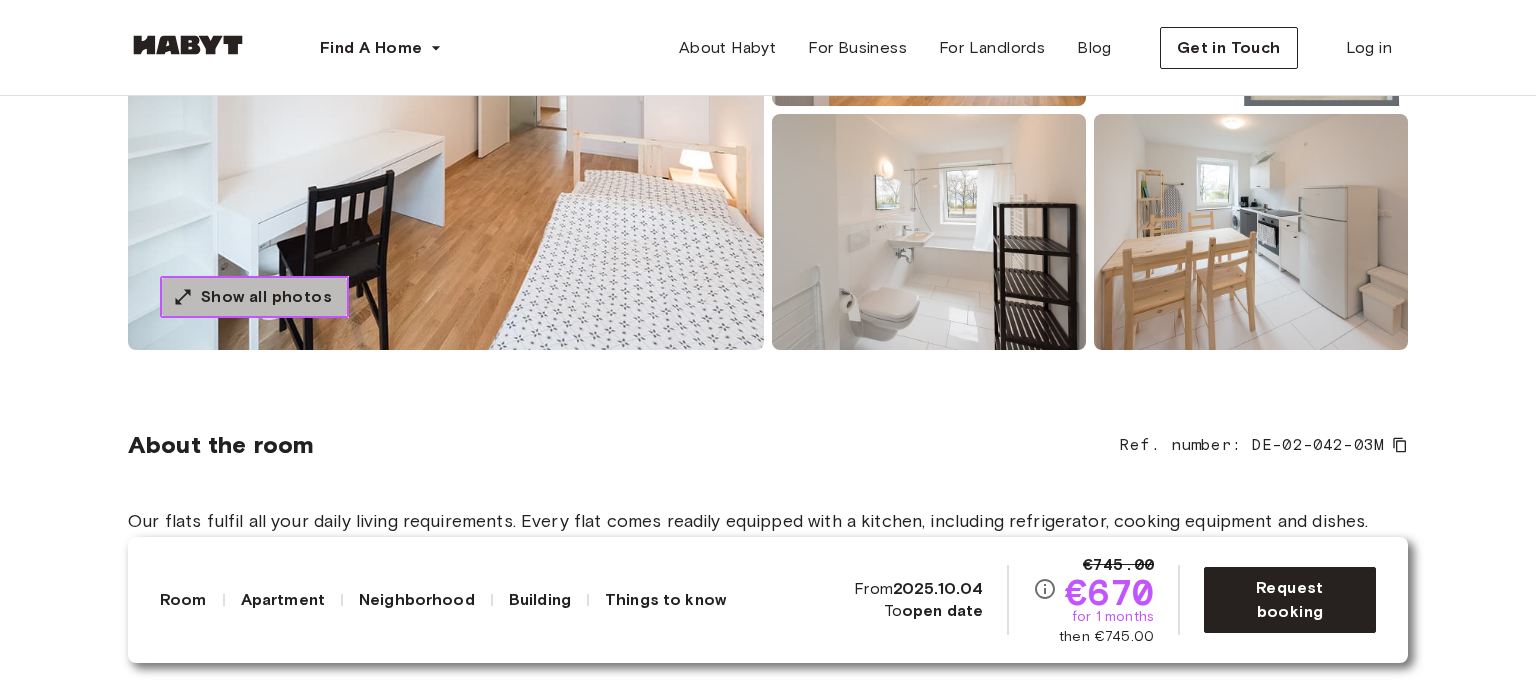 click on "Show all photos" at bounding box center (266, 297) 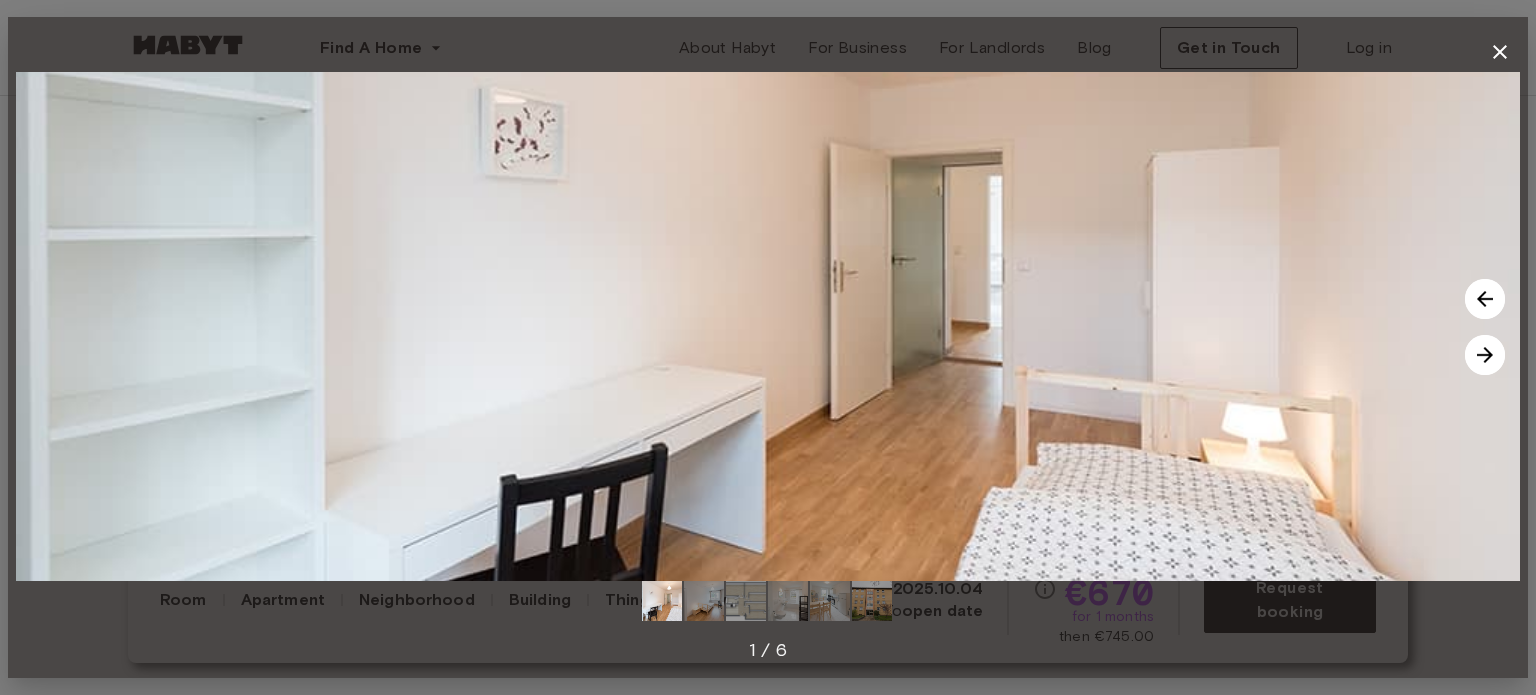 click at bounding box center (1485, 355) 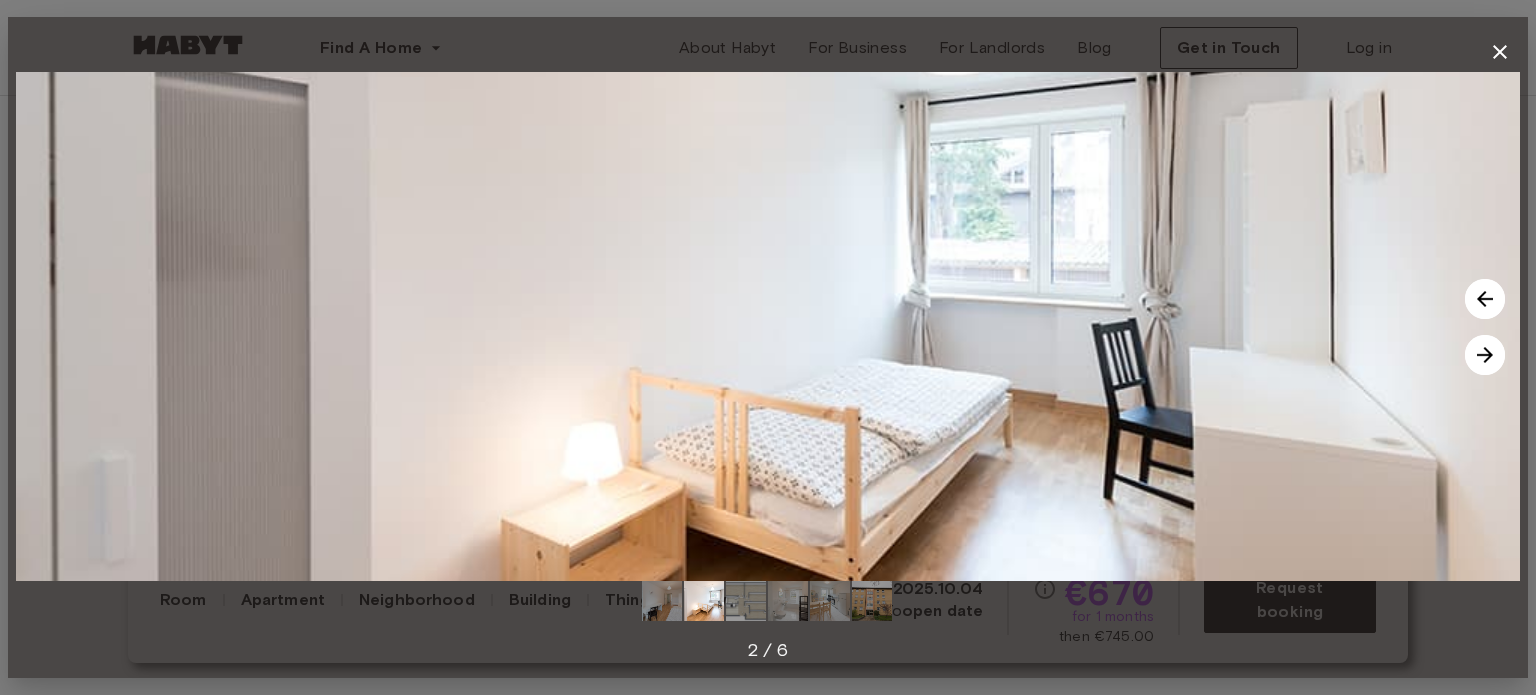 click at bounding box center [1485, 355] 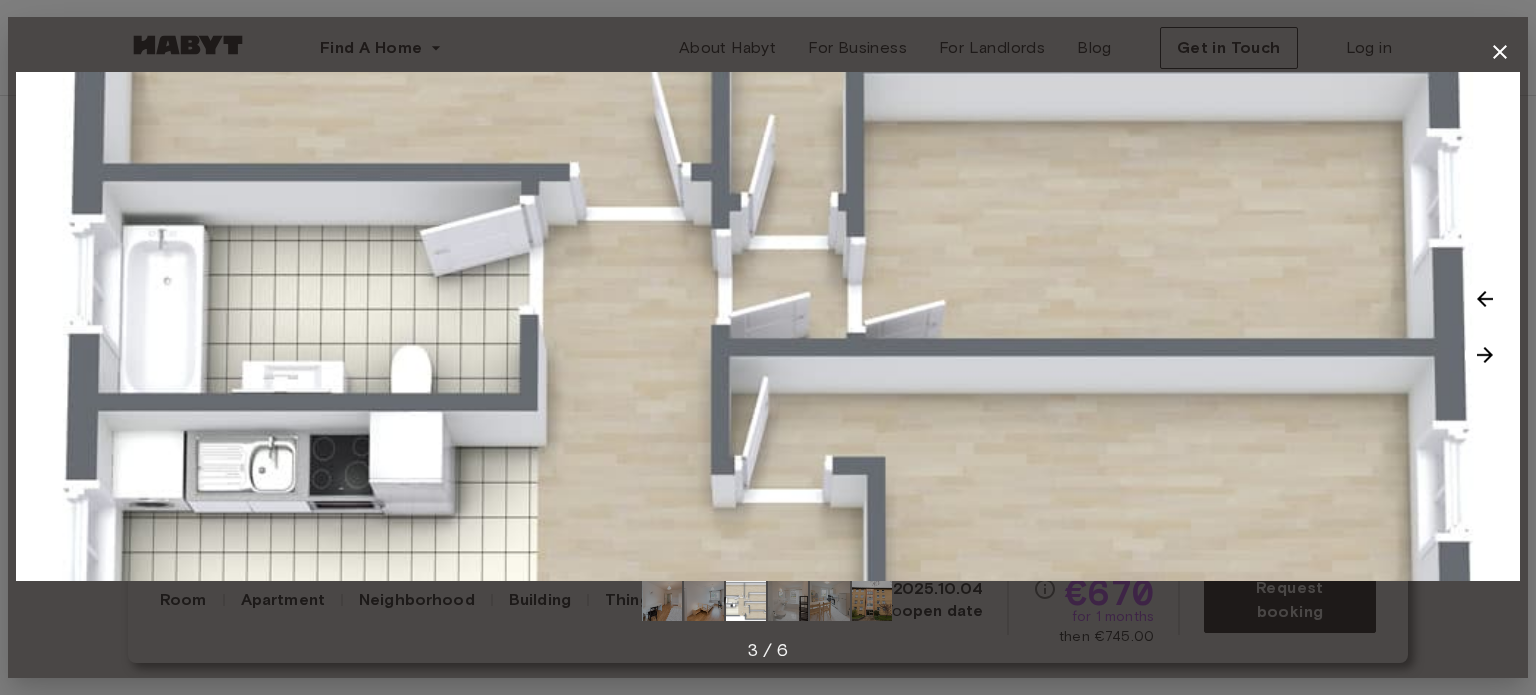 click at bounding box center [1485, 355] 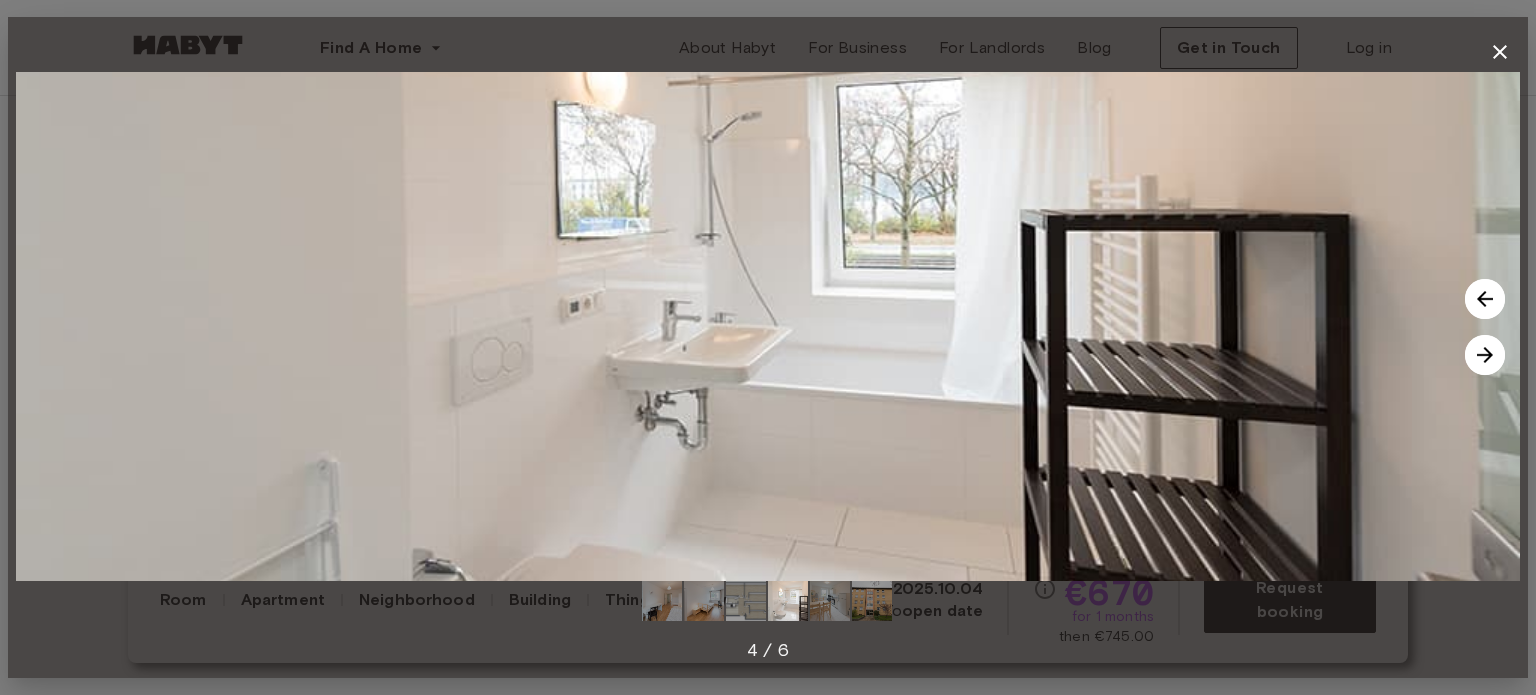 click at bounding box center [1485, 355] 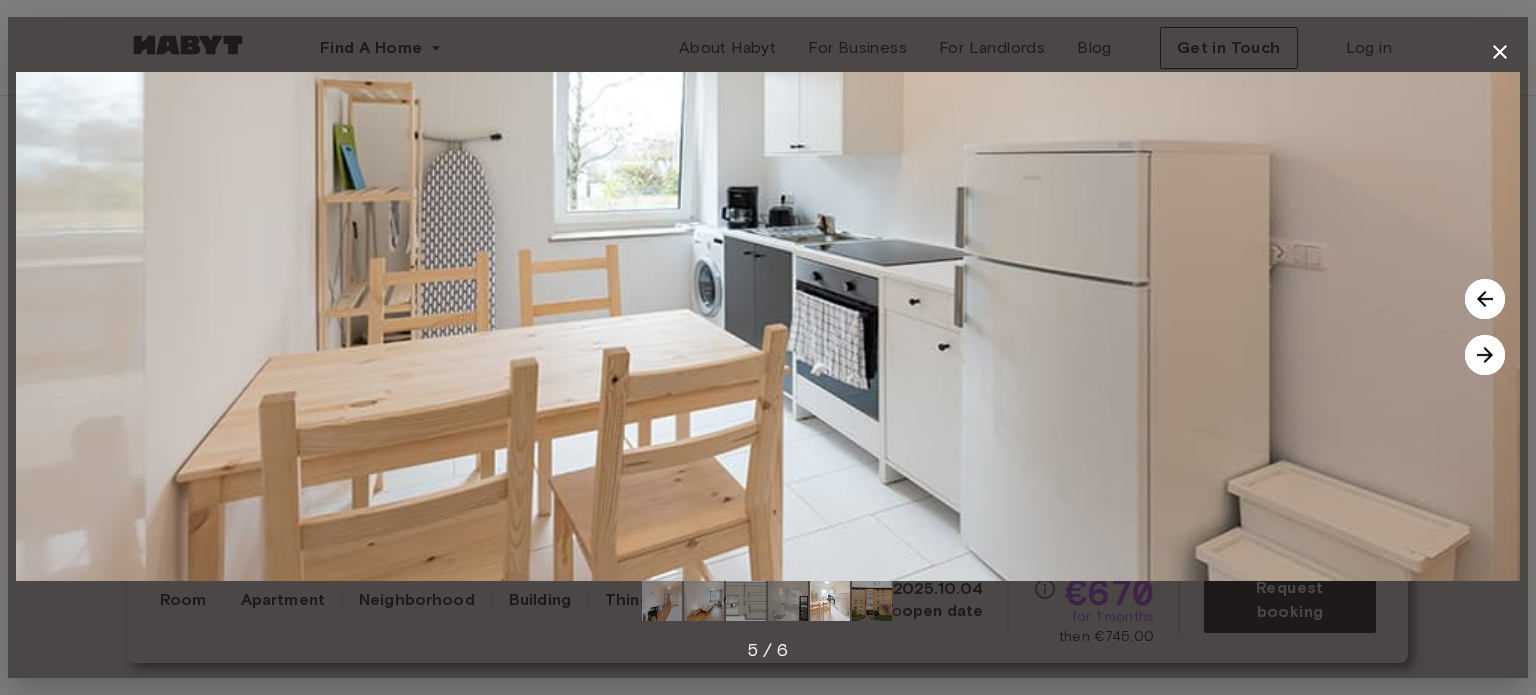 click at bounding box center [1485, 355] 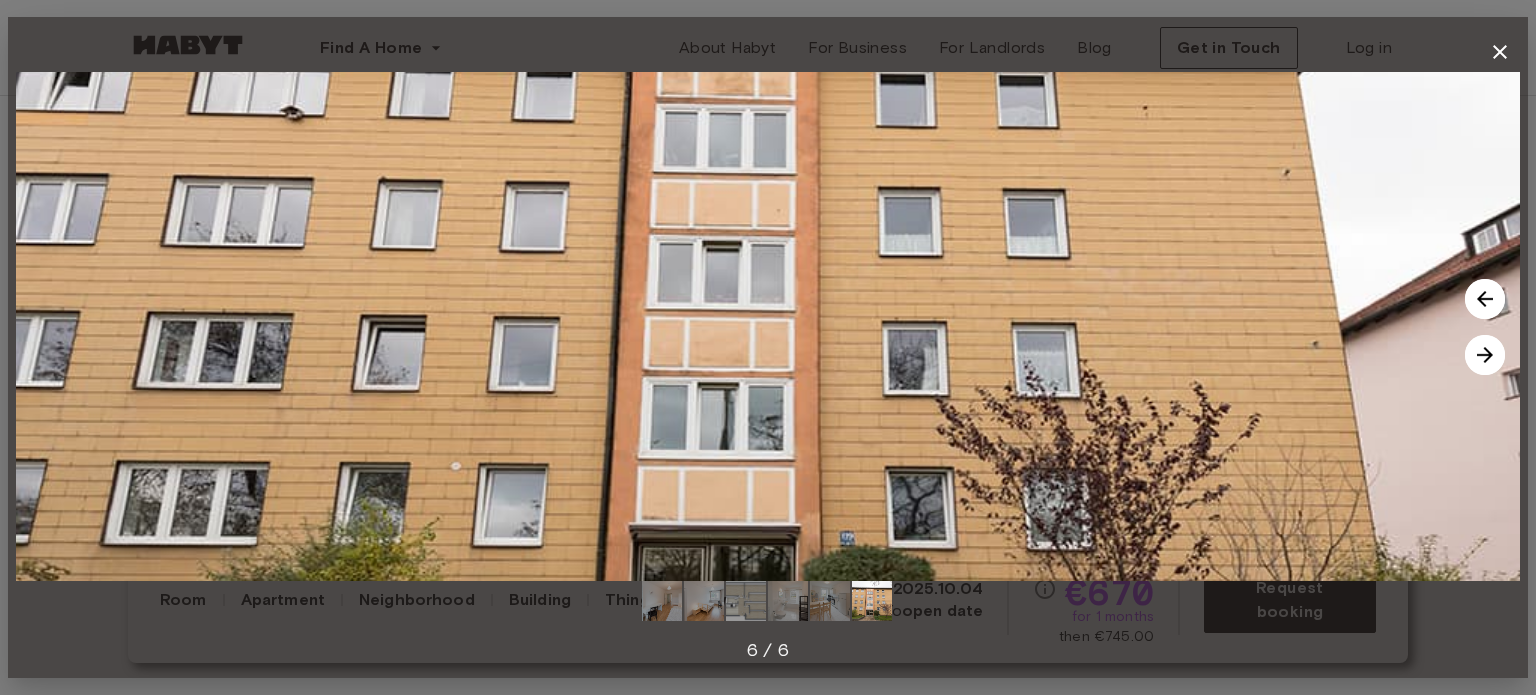 click at bounding box center [1485, 355] 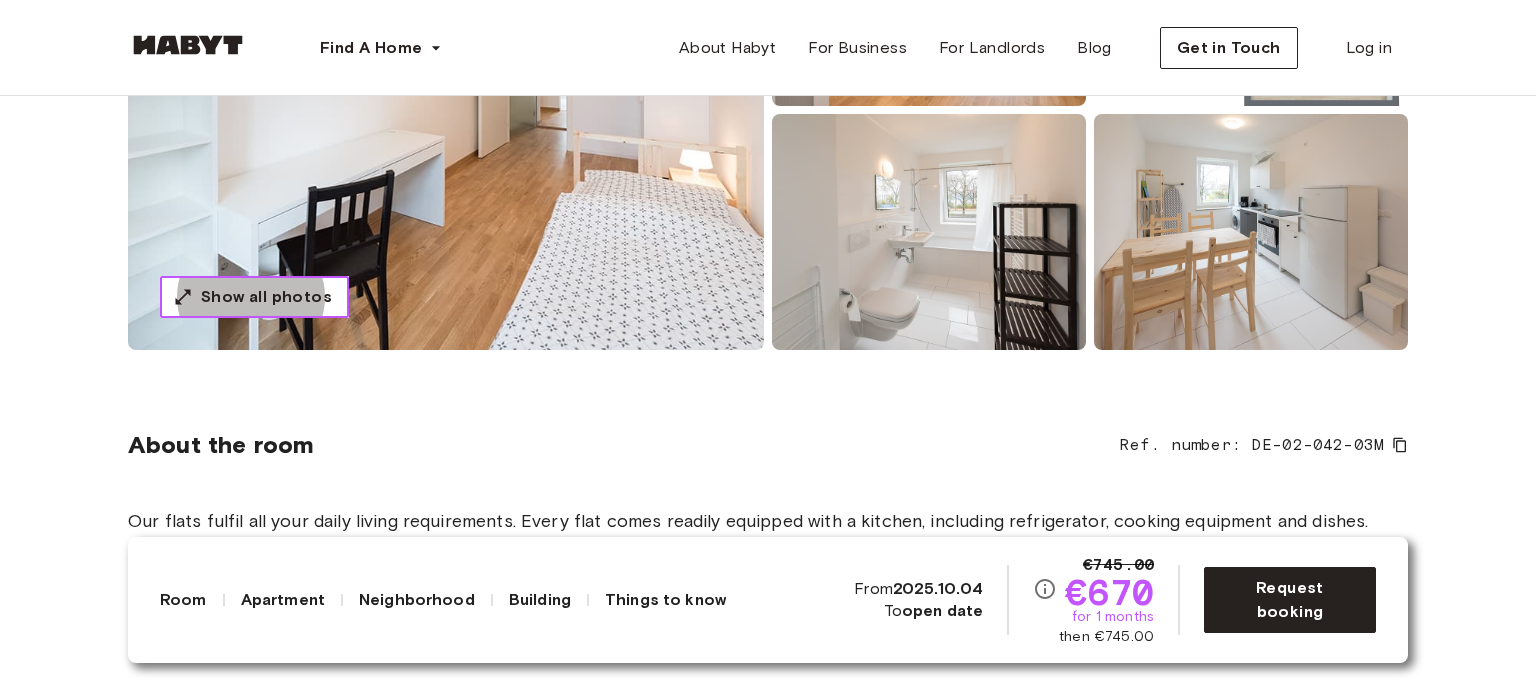 type 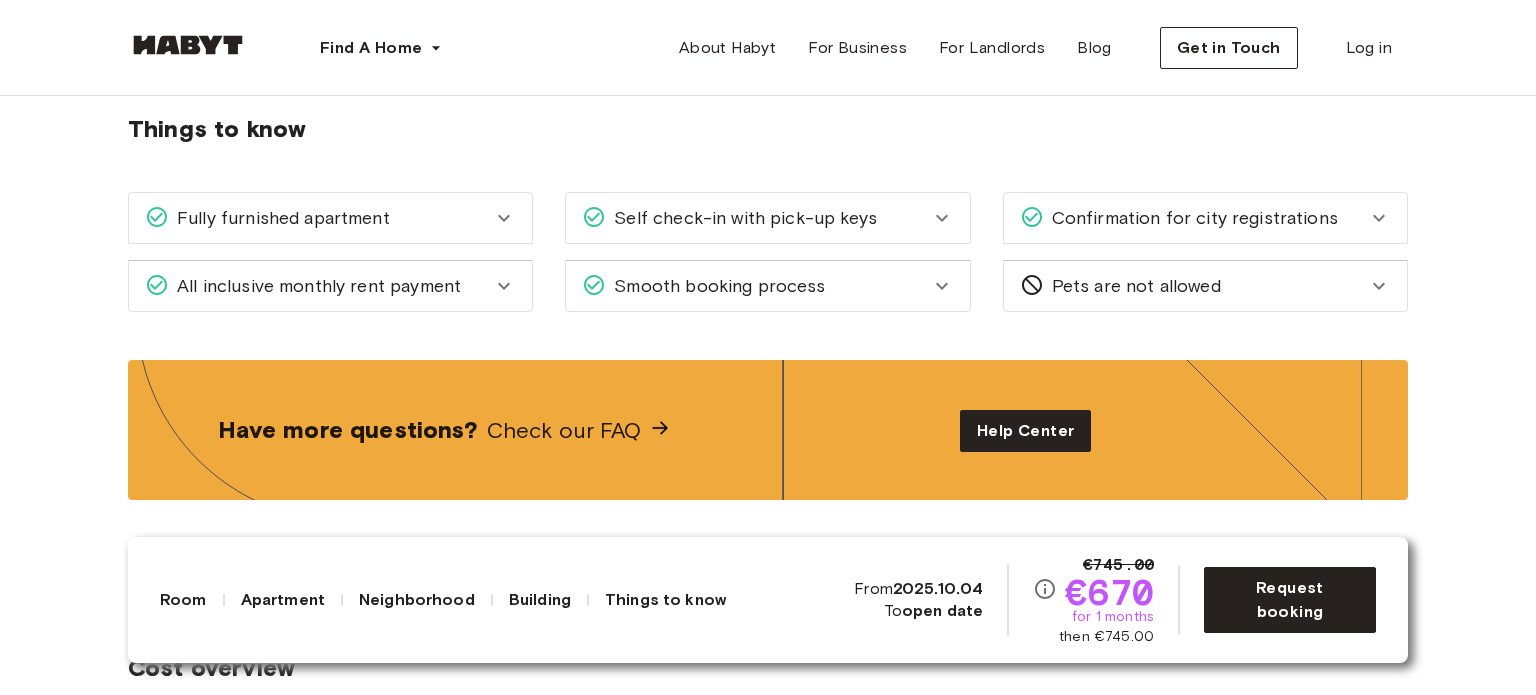 scroll, scrollTop: 3000, scrollLeft: 0, axis: vertical 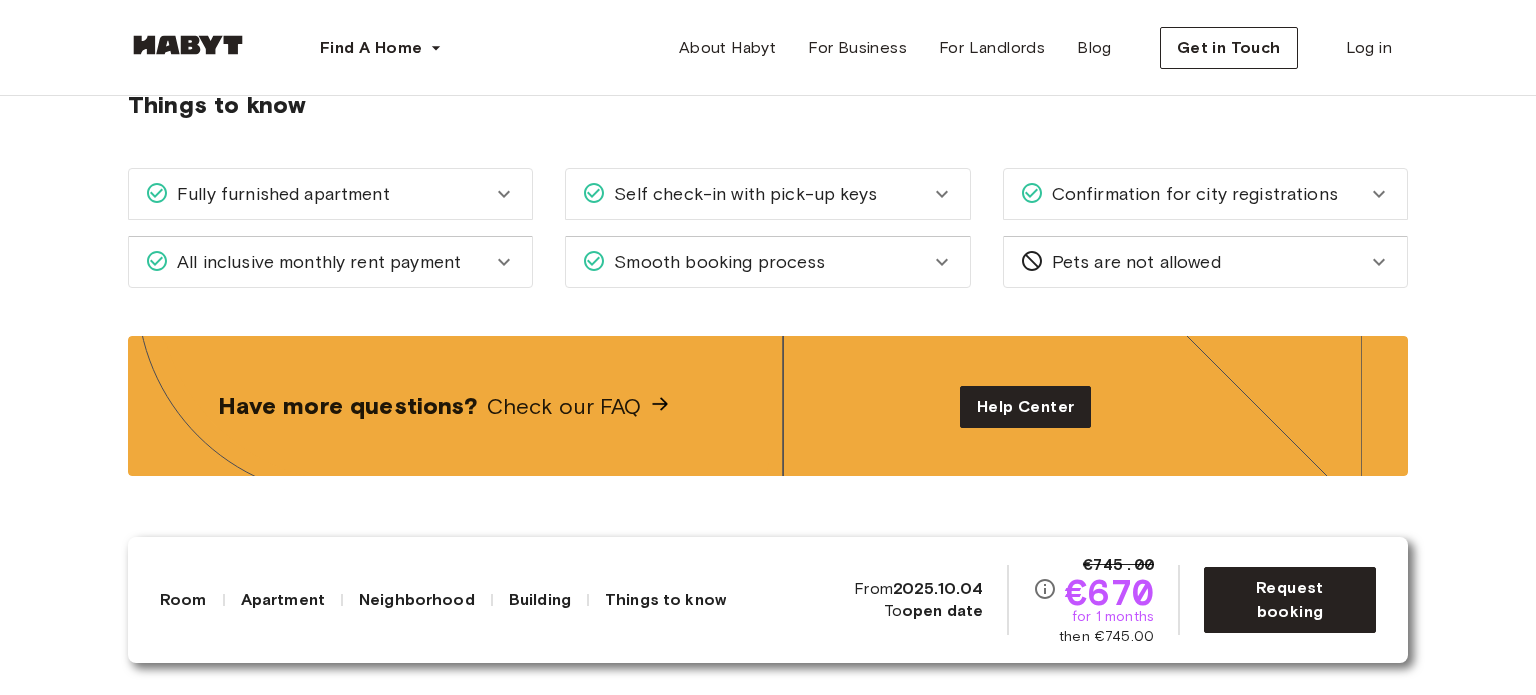 click on "Fully furnished apartment" at bounding box center [318, 194] 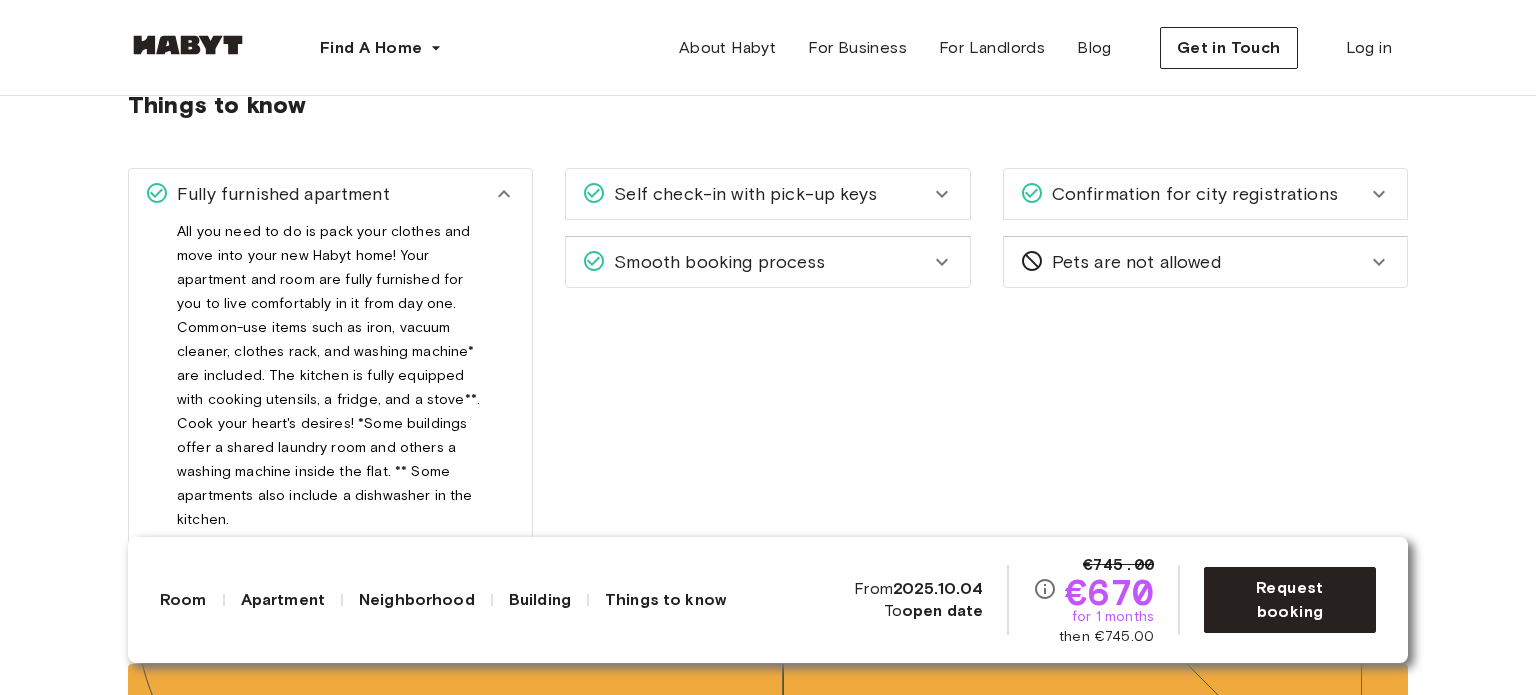 click on "Fully furnished apartment" at bounding box center [318, 194] 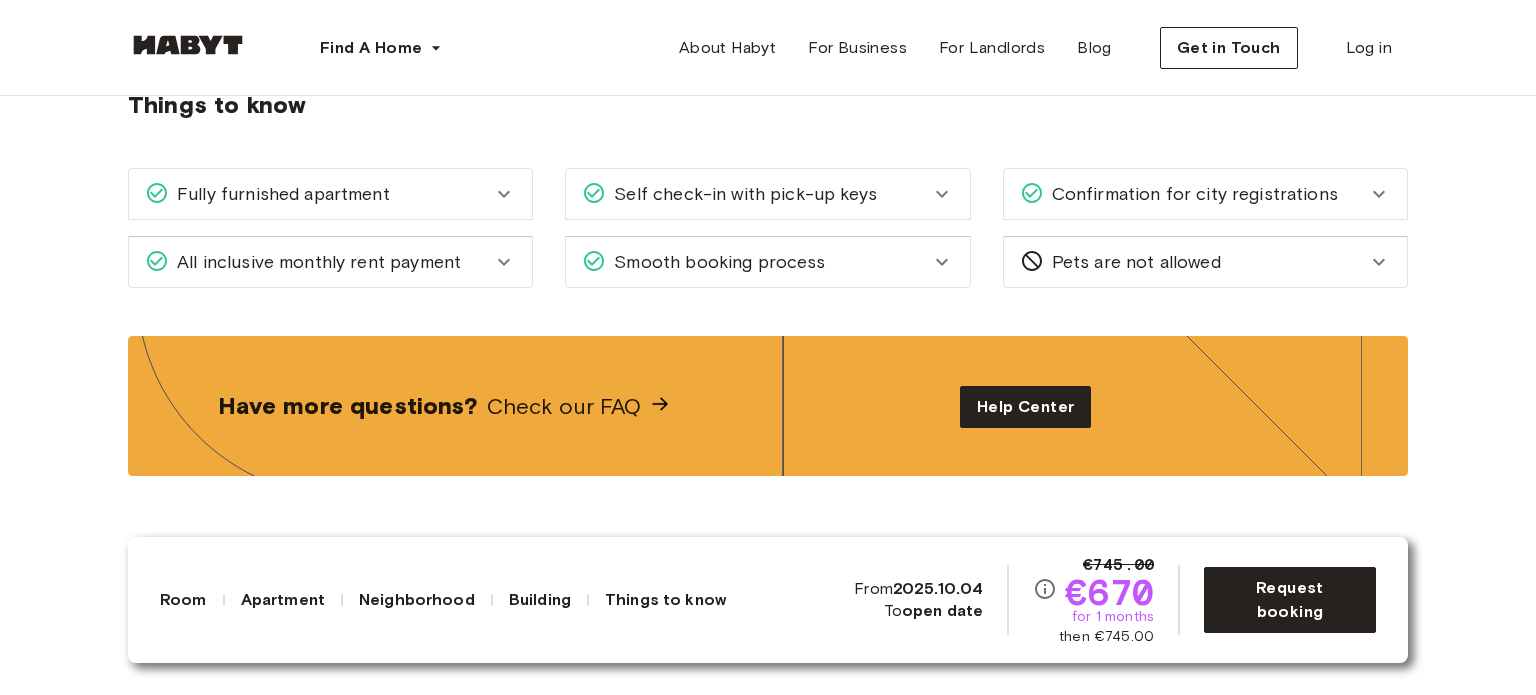 click on "Self check-in with pick-up keys" at bounding box center (741, 194) 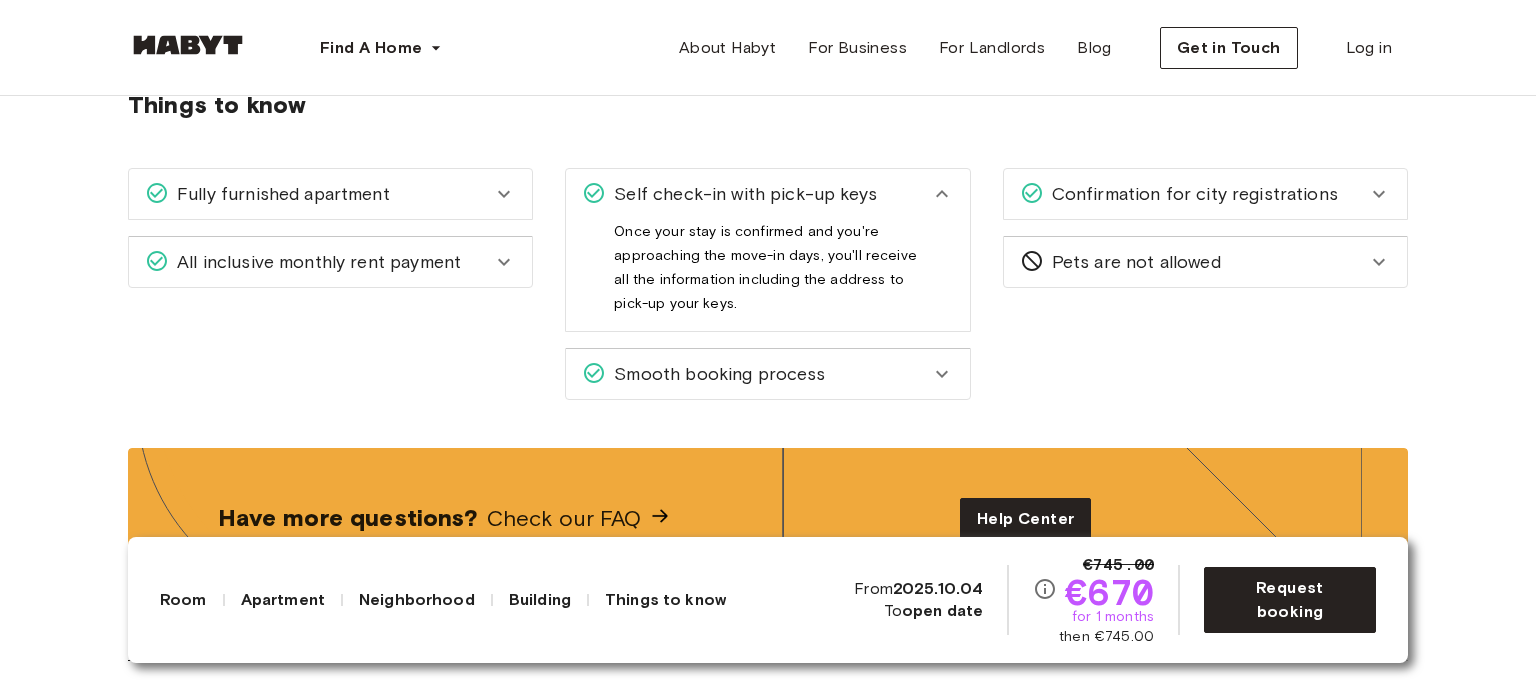 click on "Self check-in with pick-up keys" at bounding box center [741, 194] 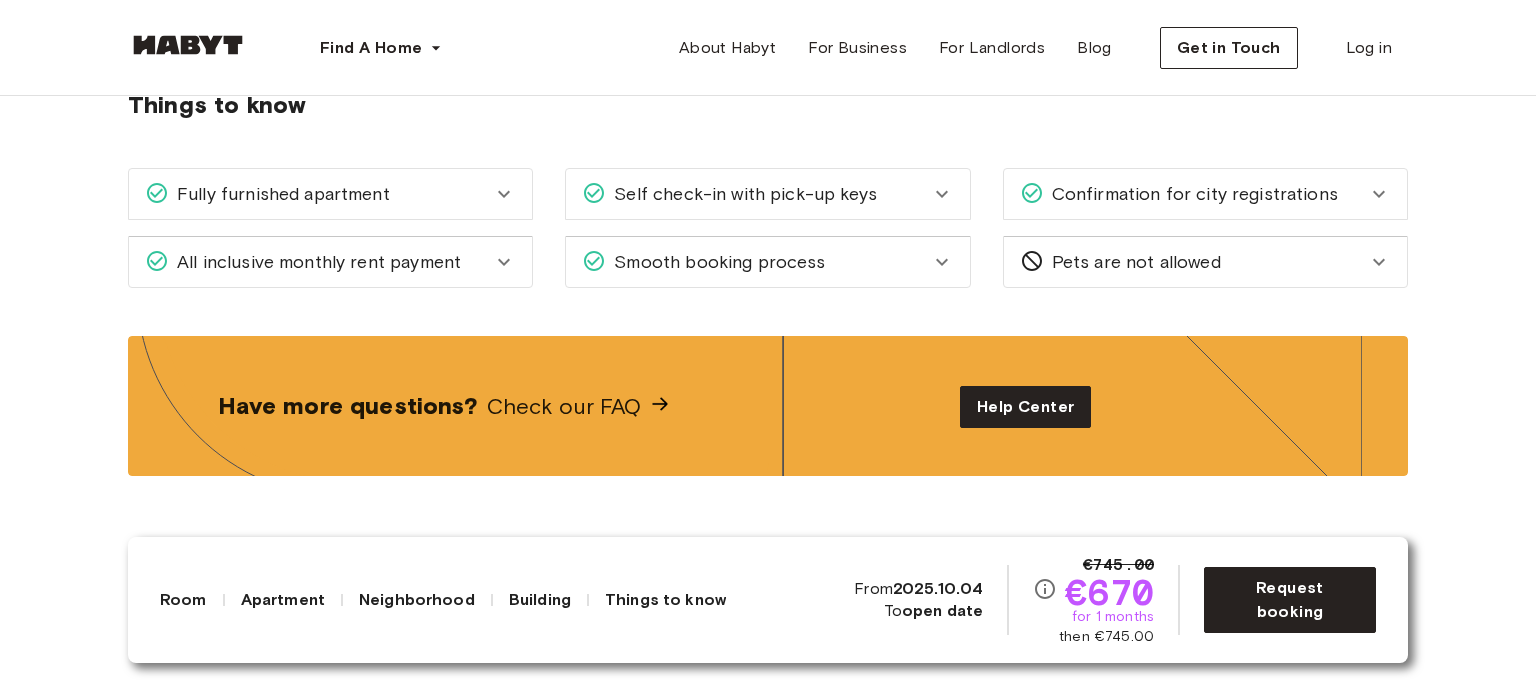 click on "Confirmation for city registrations" at bounding box center [1191, 194] 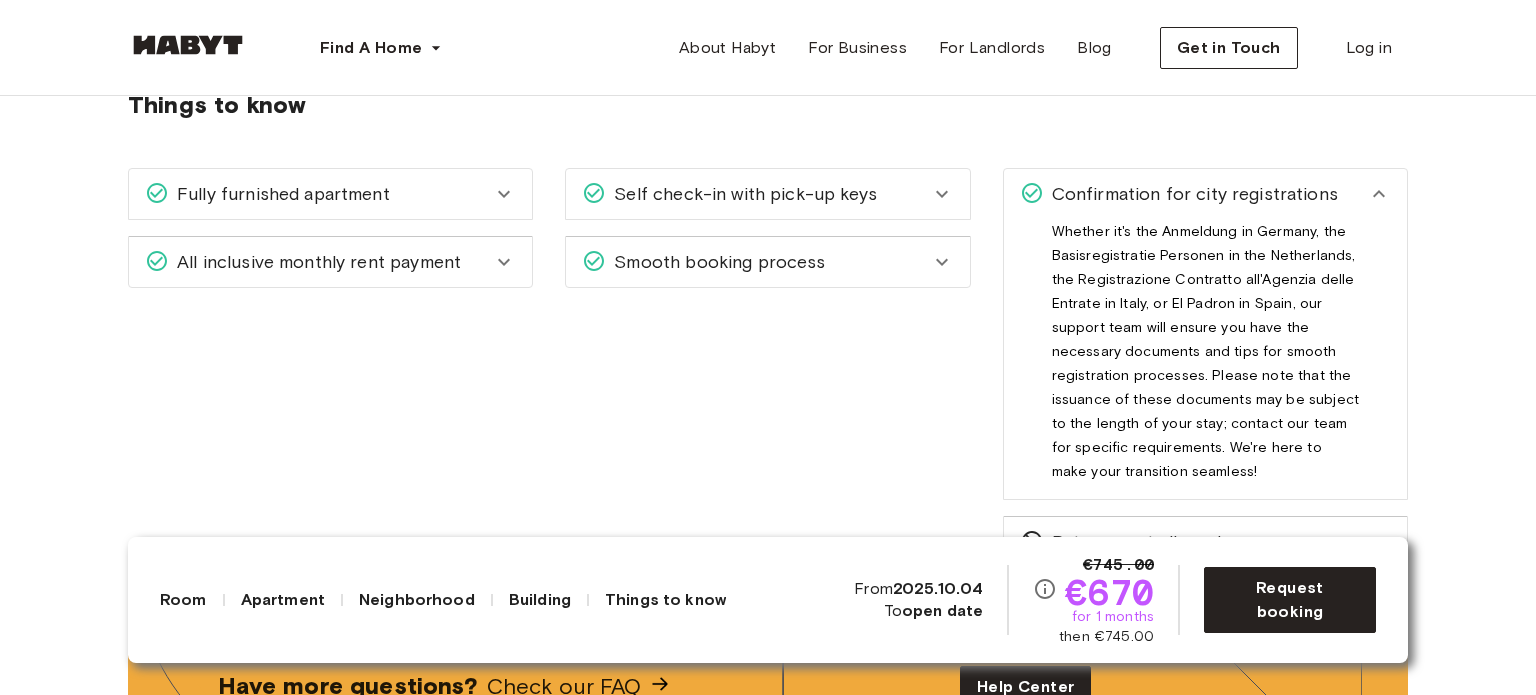 click on "Confirmation for city registrations" at bounding box center (1191, 194) 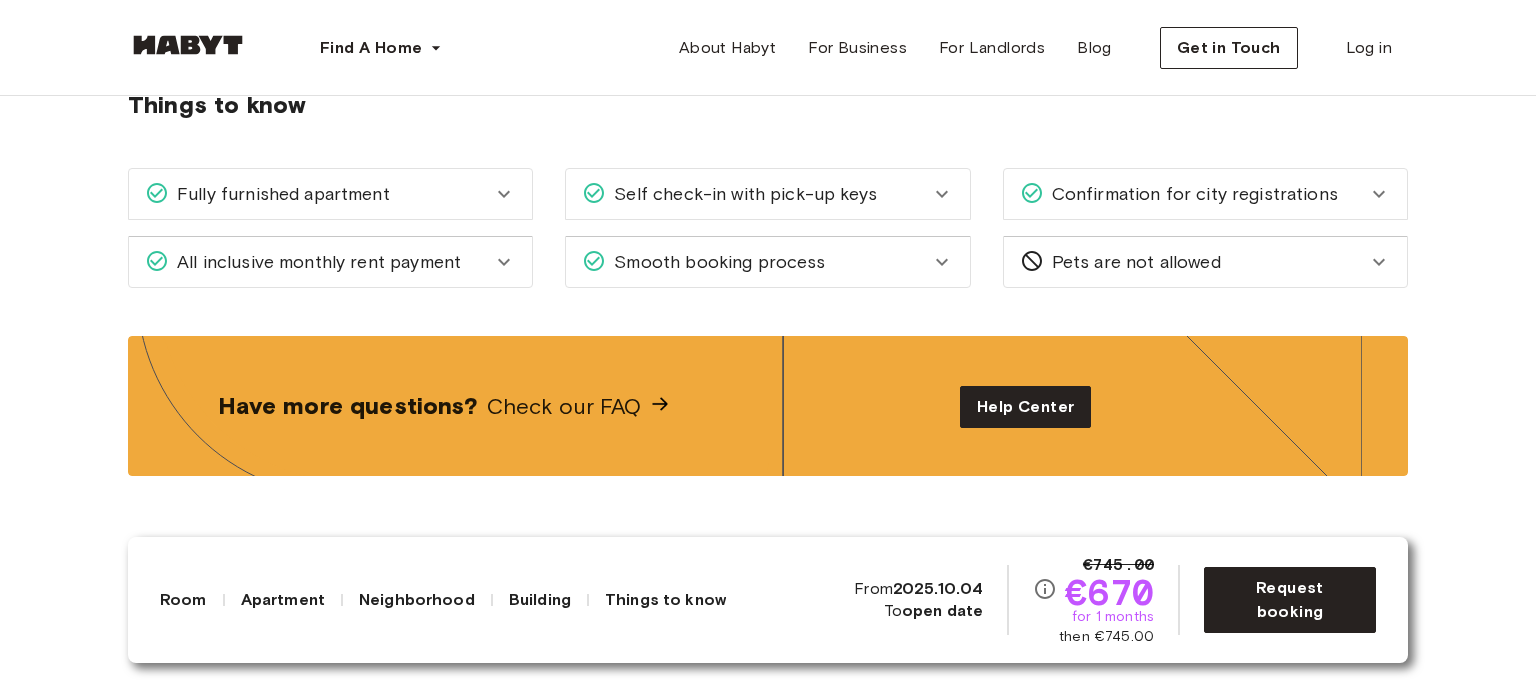 click 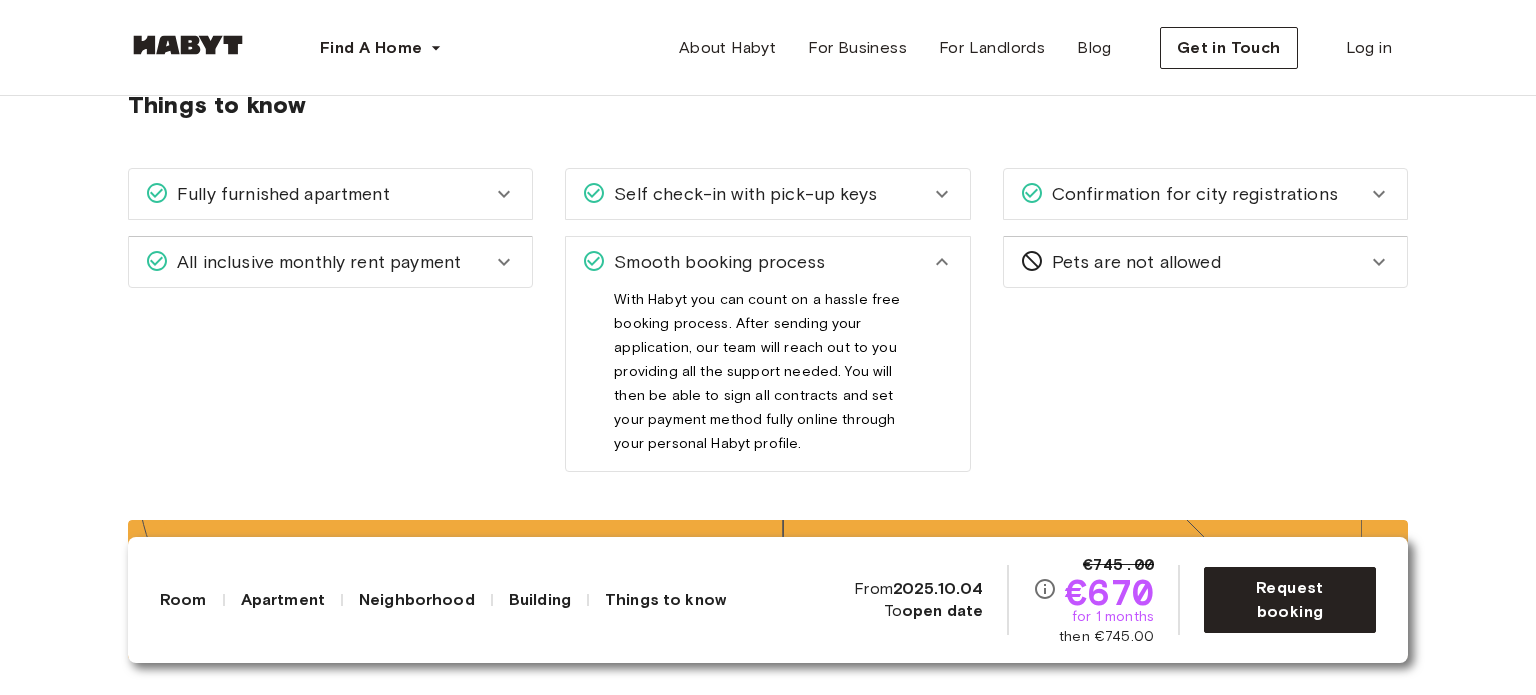 click 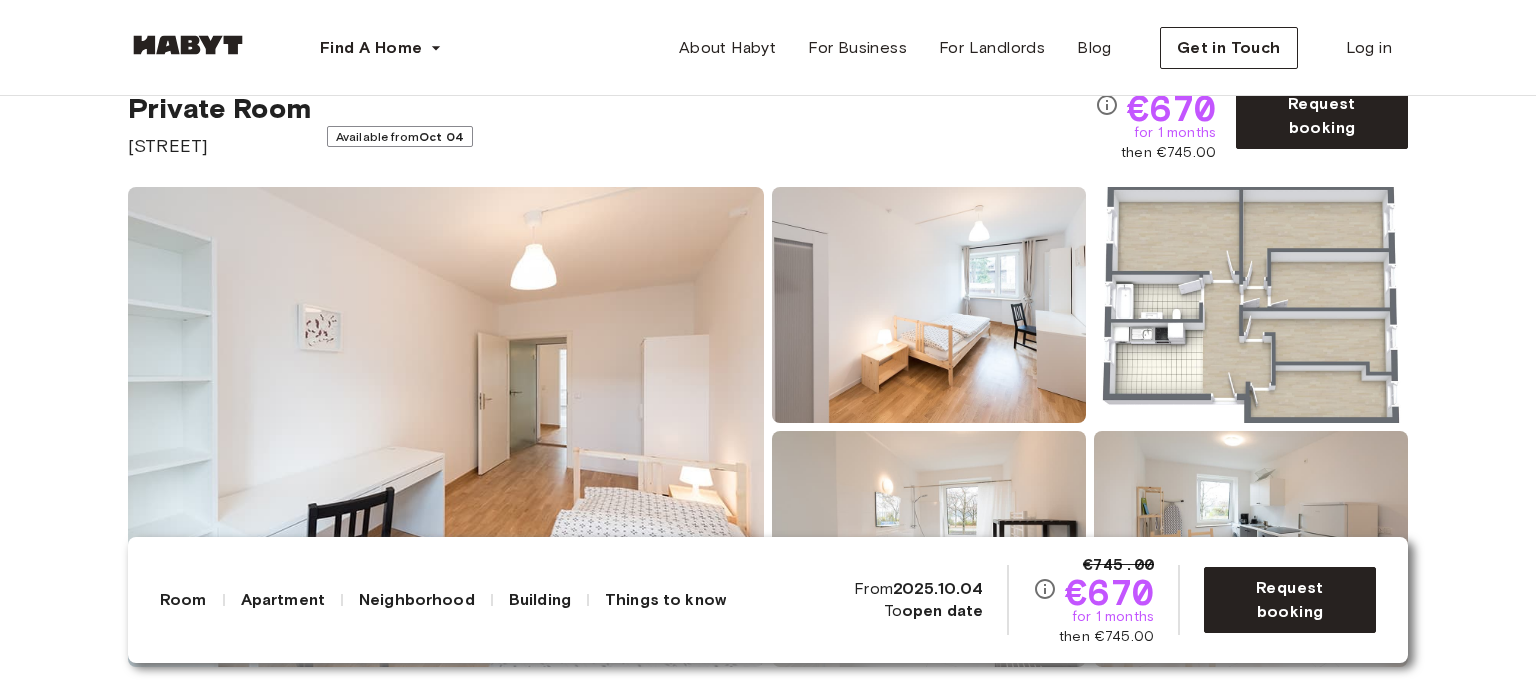 scroll, scrollTop: 0, scrollLeft: 0, axis: both 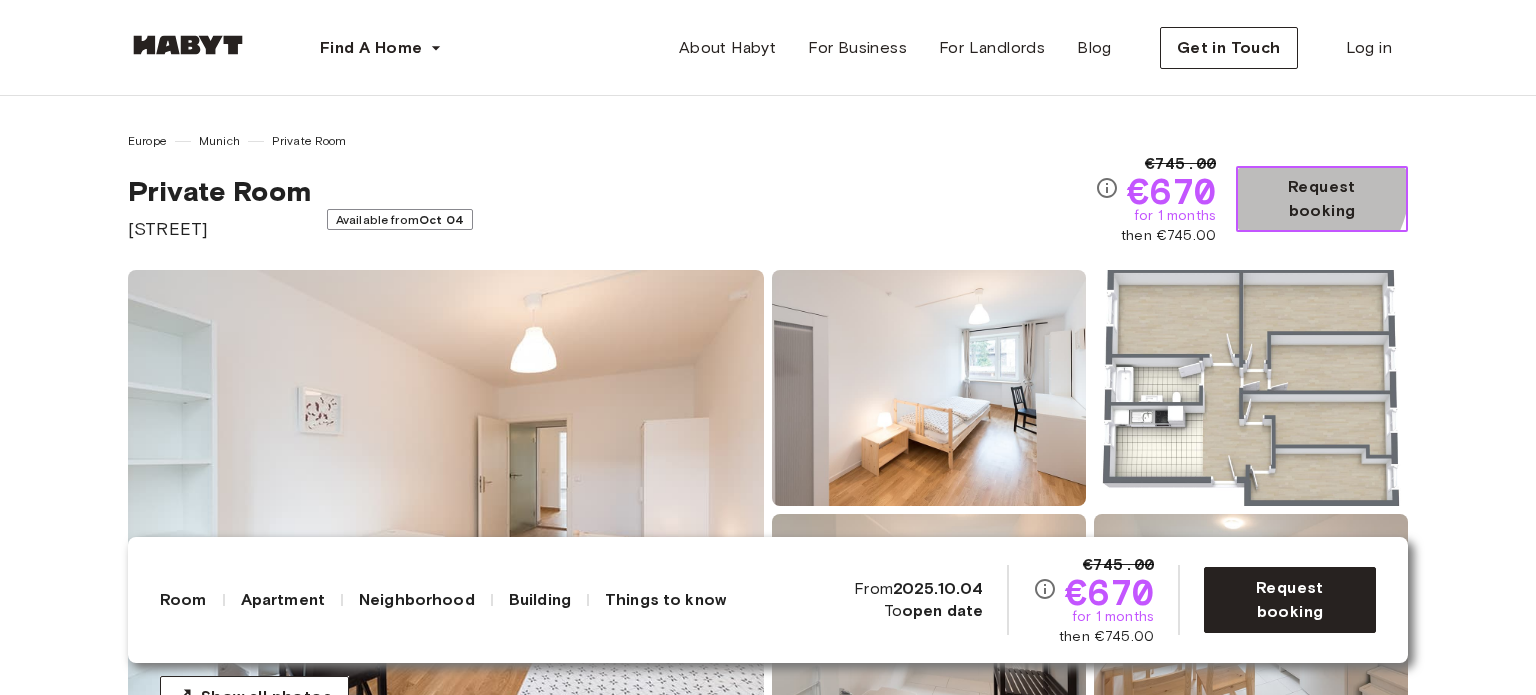 click on "Request booking" at bounding box center [1322, 199] 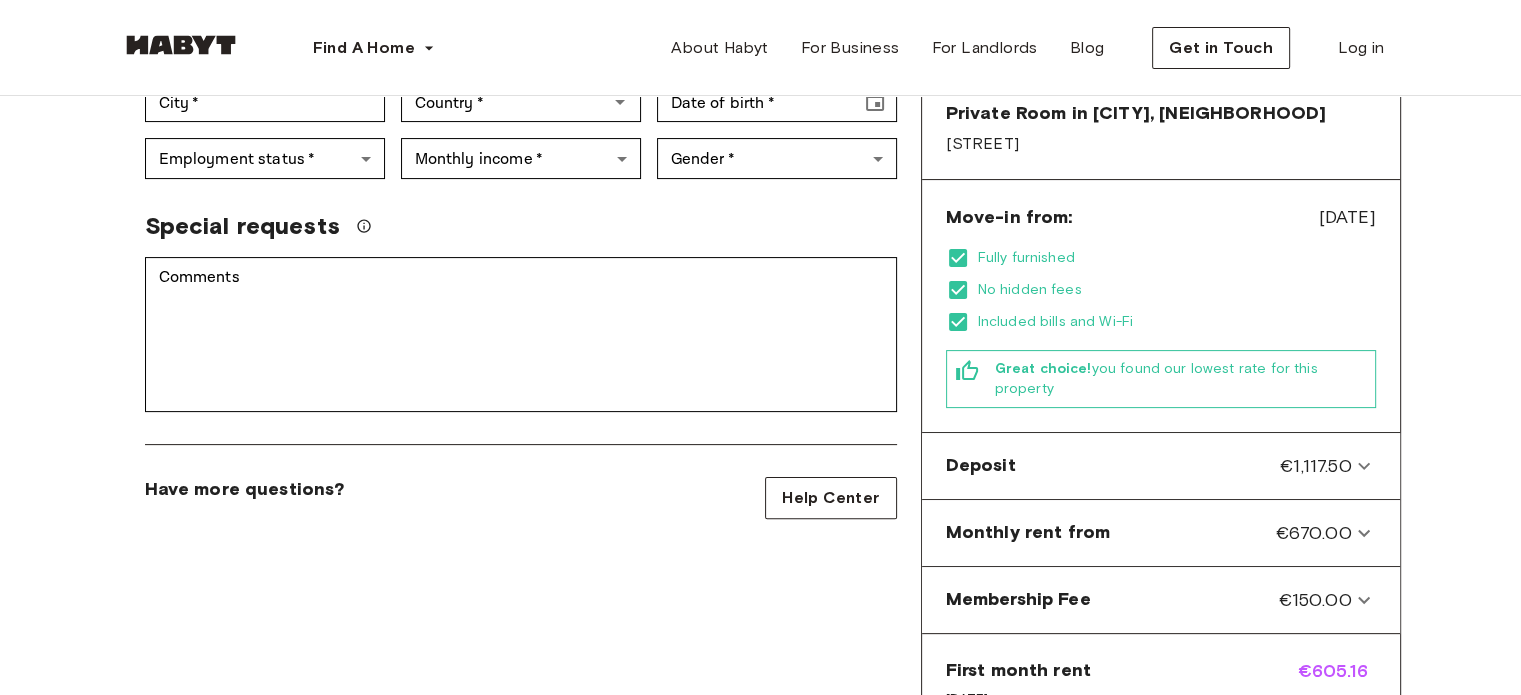 scroll, scrollTop: 600, scrollLeft: 0, axis: vertical 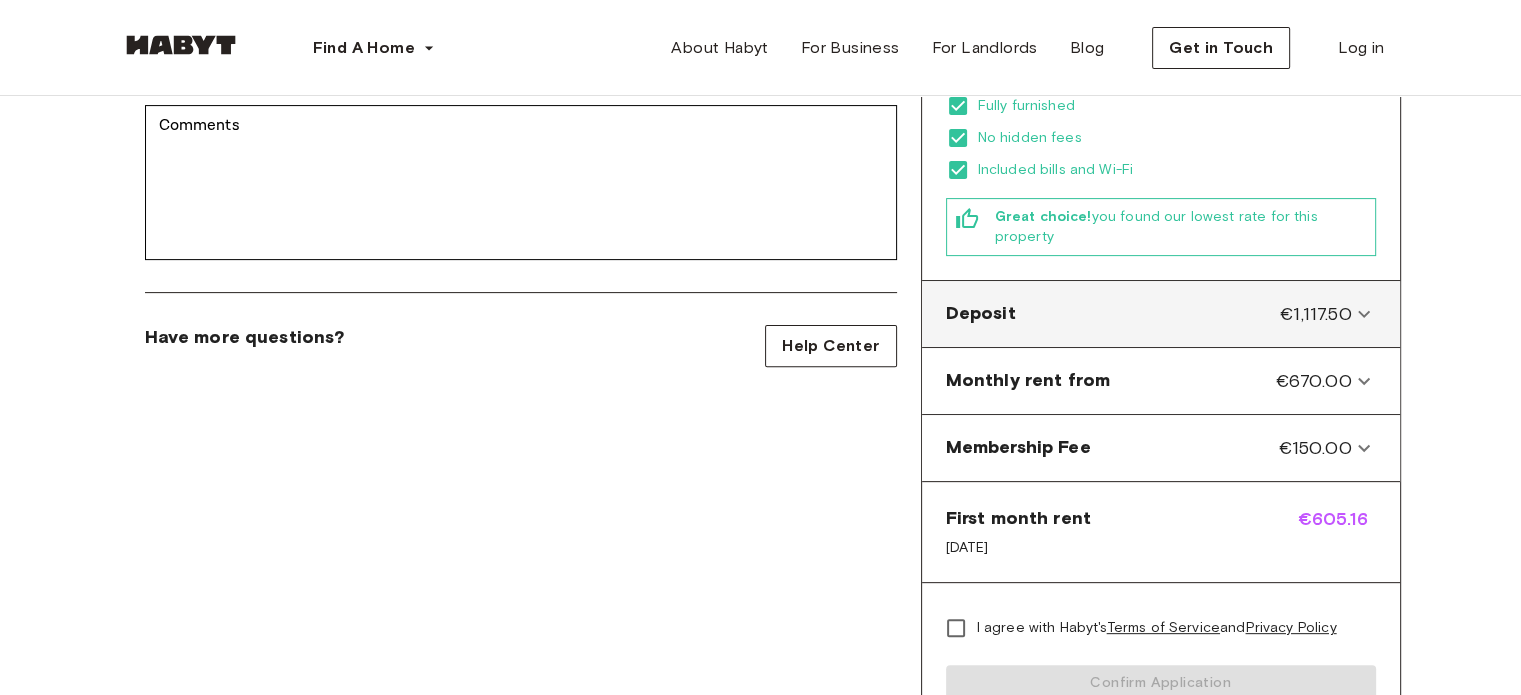 click on "Deposit €1,117.50" at bounding box center [1161, 314] 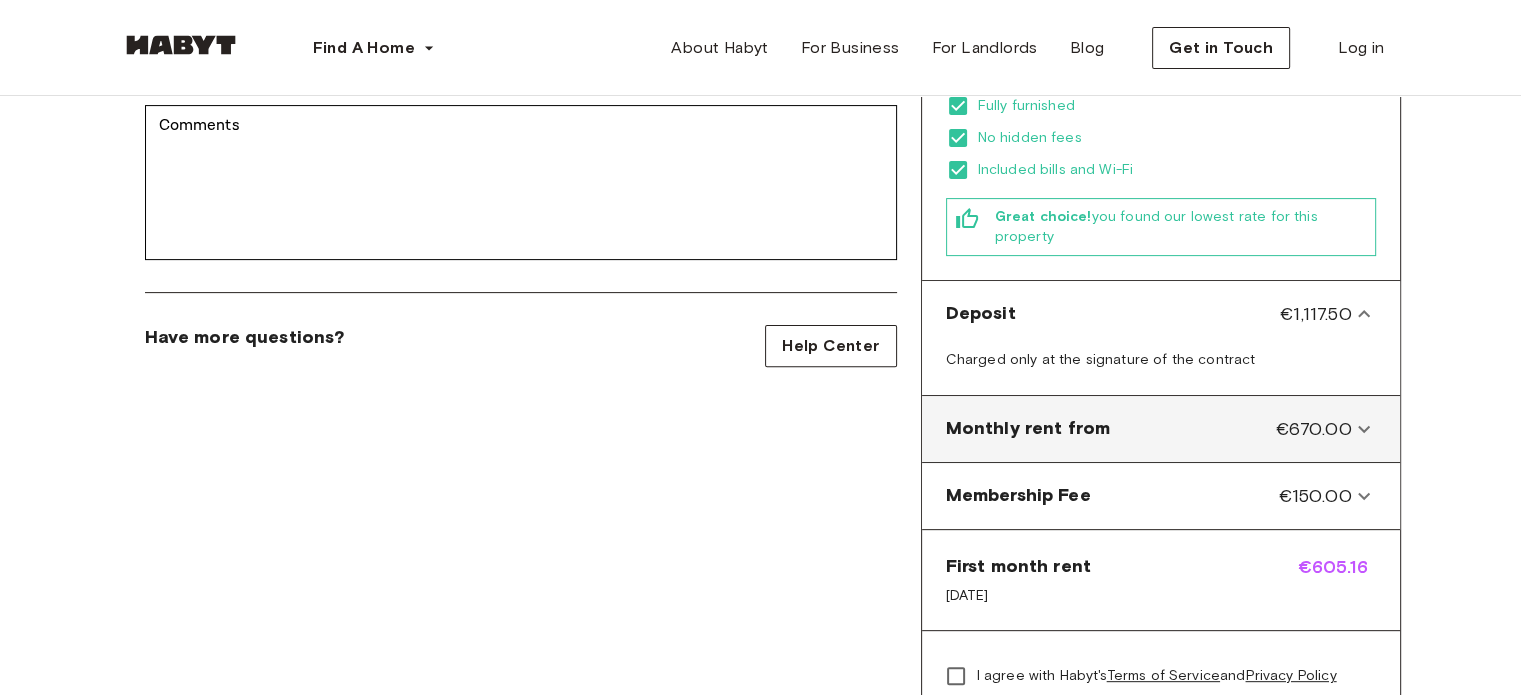 click on "Monthly rent from €670.00" at bounding box center [1149, 429] 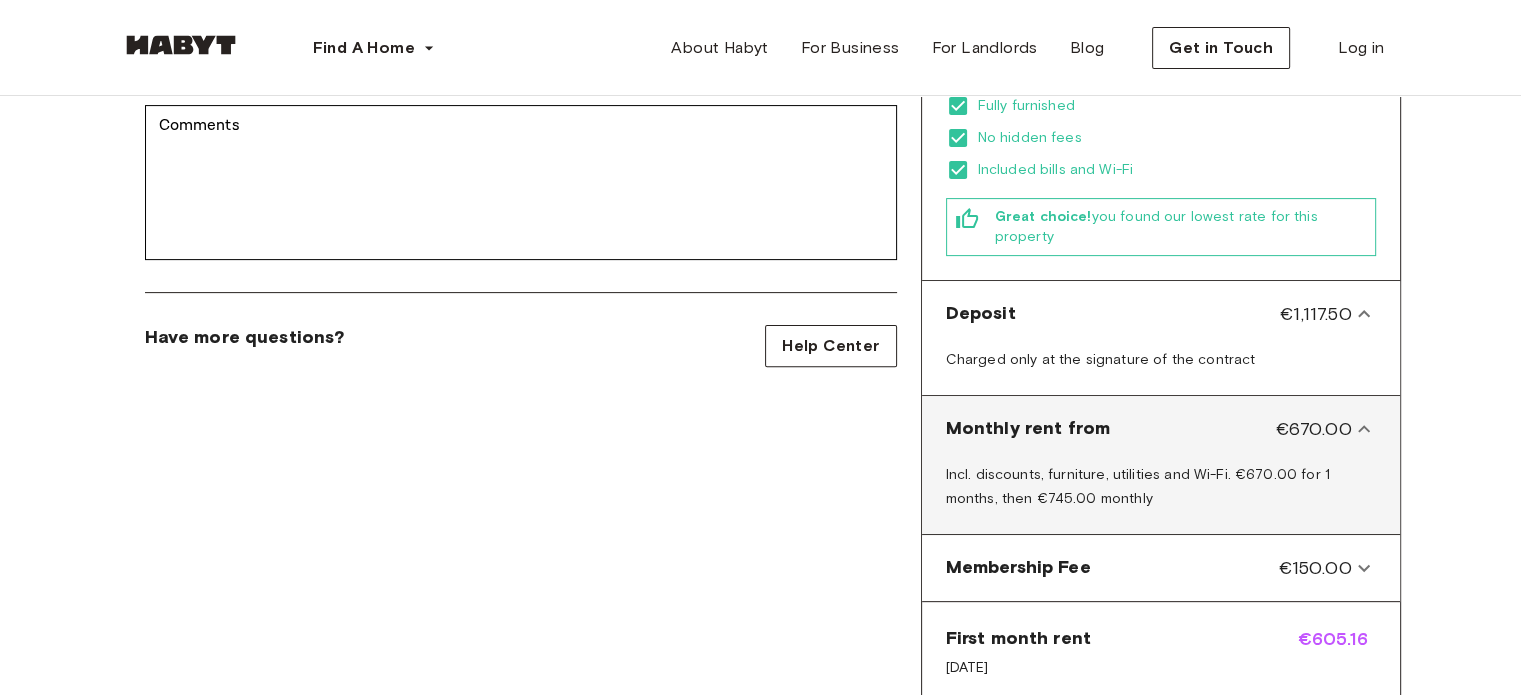 scroll, scrollTop: 666, scrollLeft: 0, axis: vertical 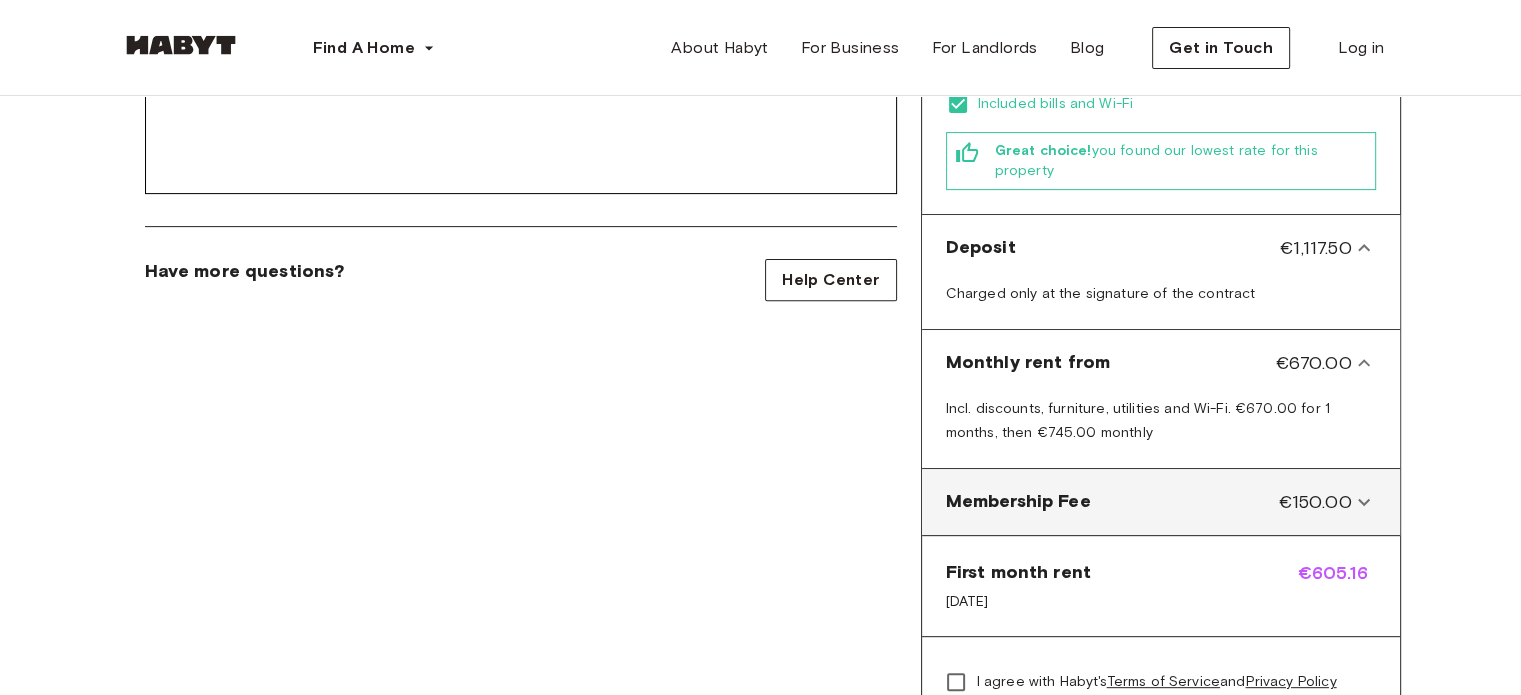 click on "Membership Fee €150.00" at bounding box center [1161, 502] 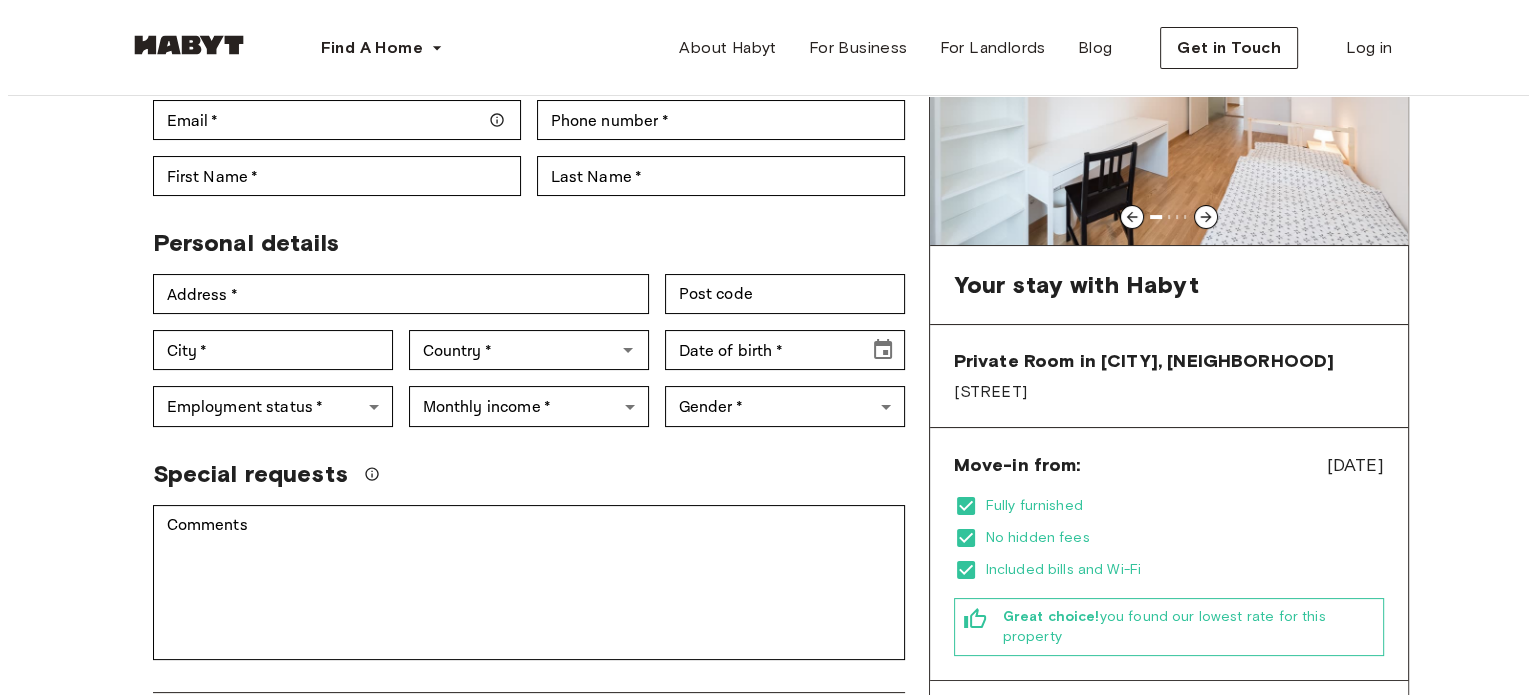 scroll, scrollTop: 0, scrollLeft: 0, axis: both 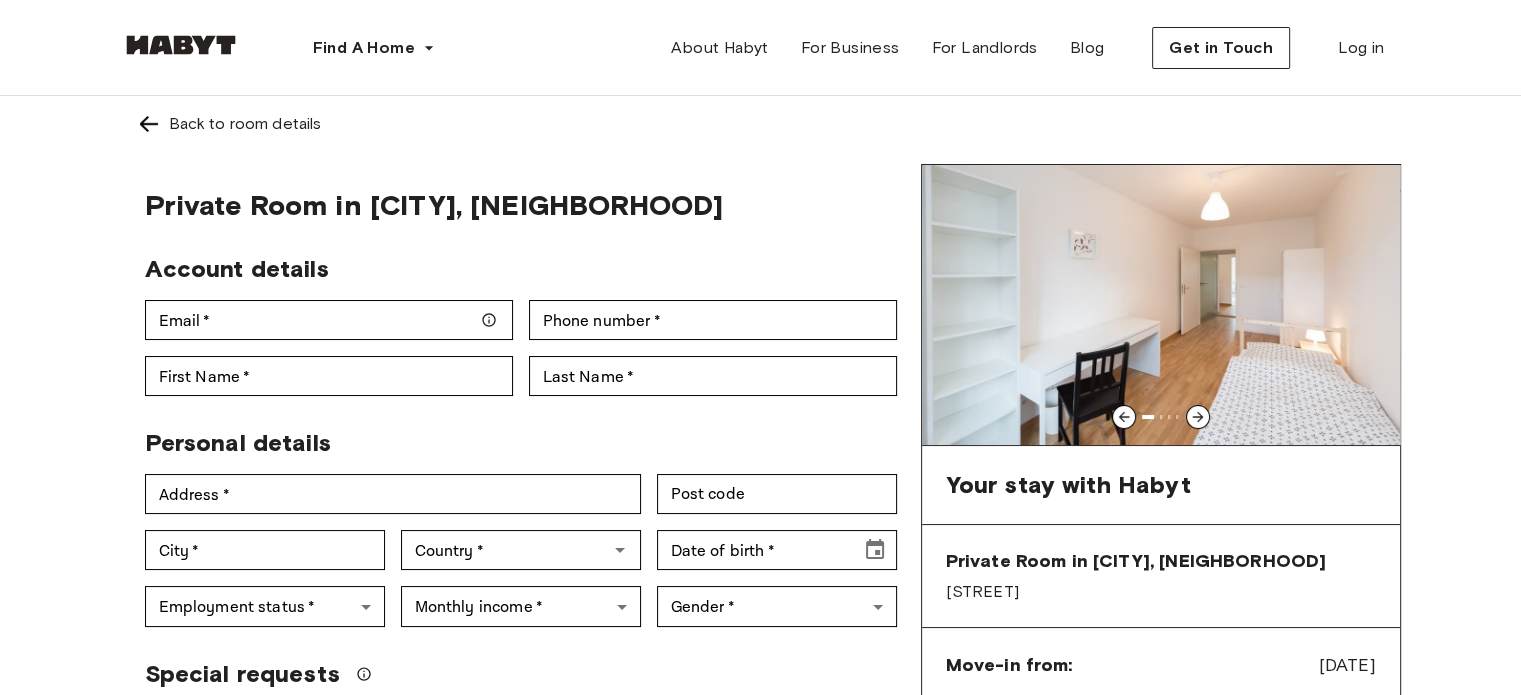 click on "Back to room details" at bounding box center (761, 124) 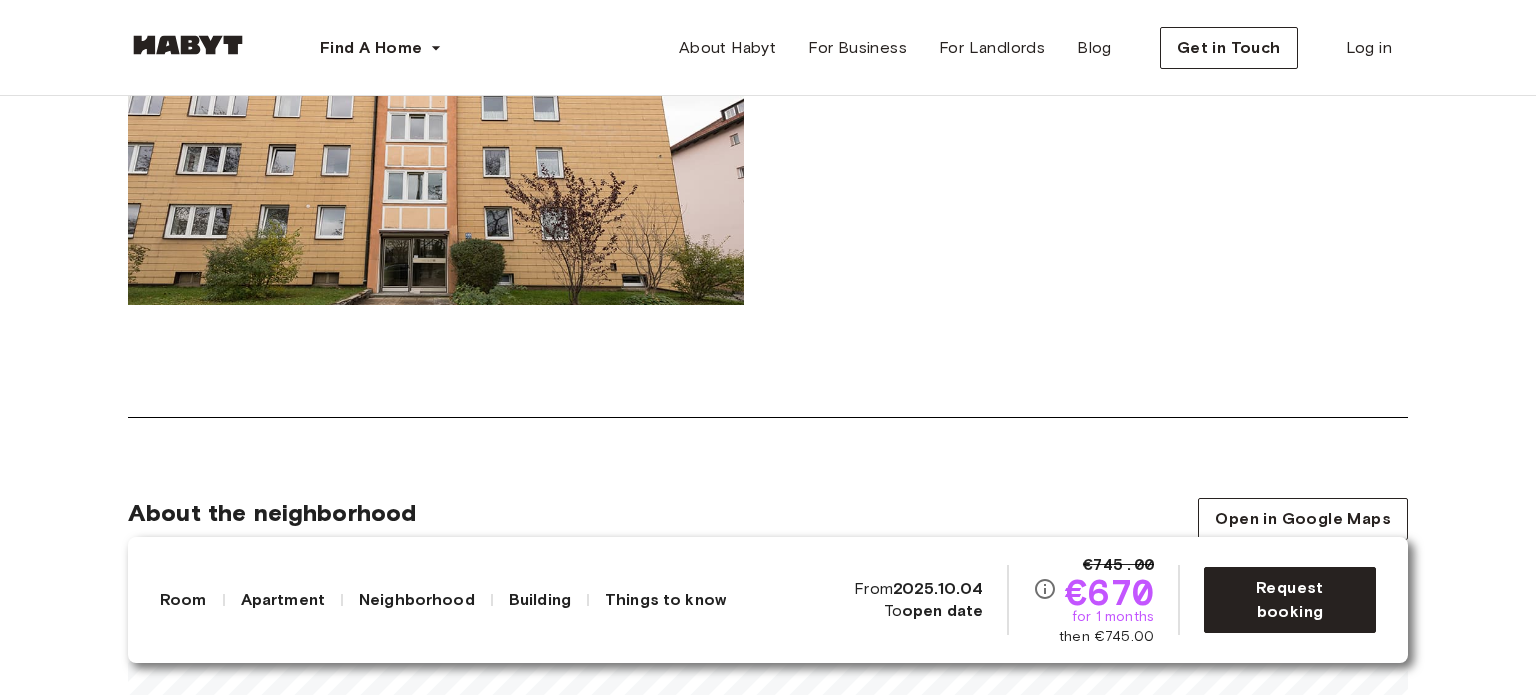 scroll, scrollTop: 2333, scrollLeft: 0, axis: vertical 